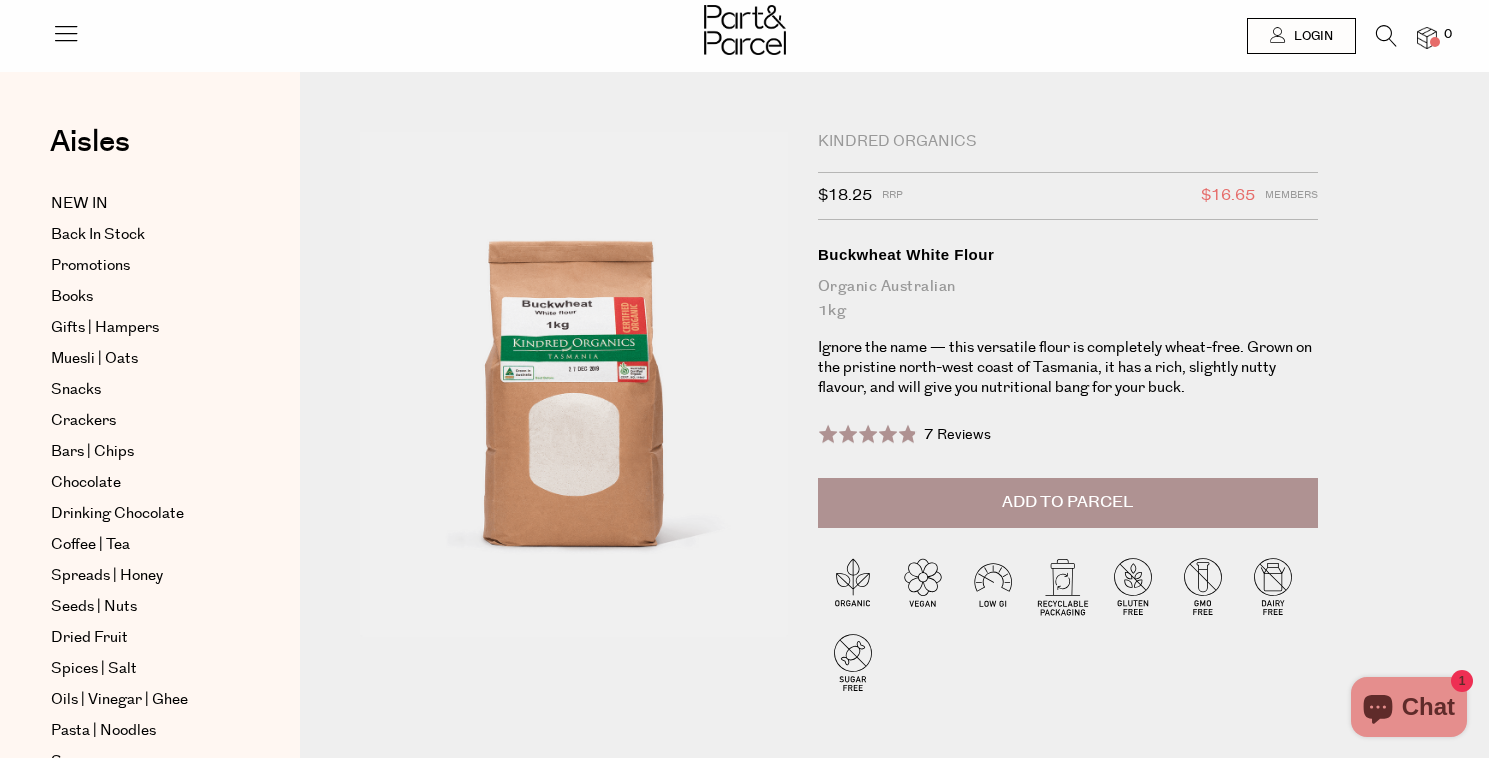 scroll, scrollTop: 0, scrollLeft: 0, axis: both 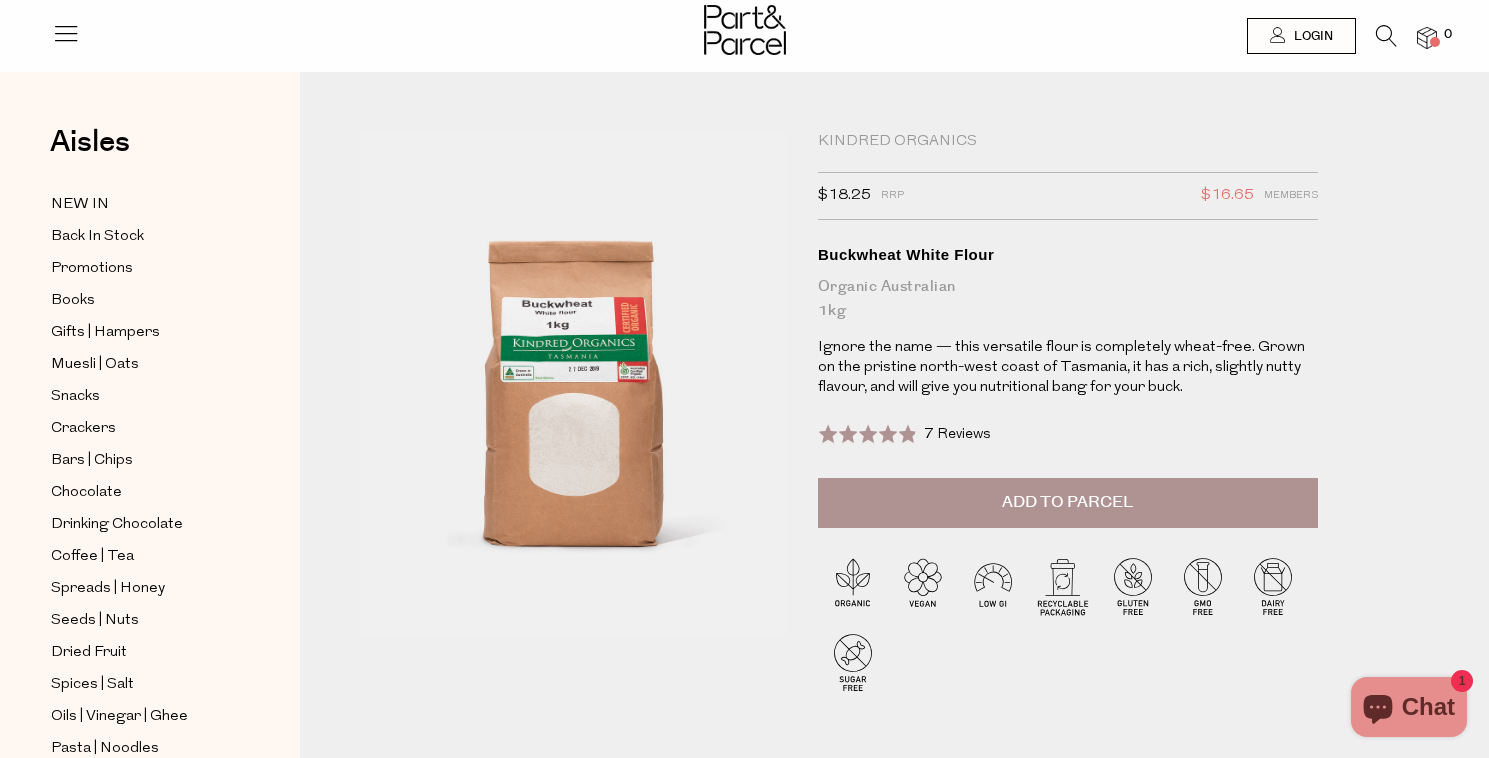 click on "Add to Parcel" at bounding box center [1068, 503] 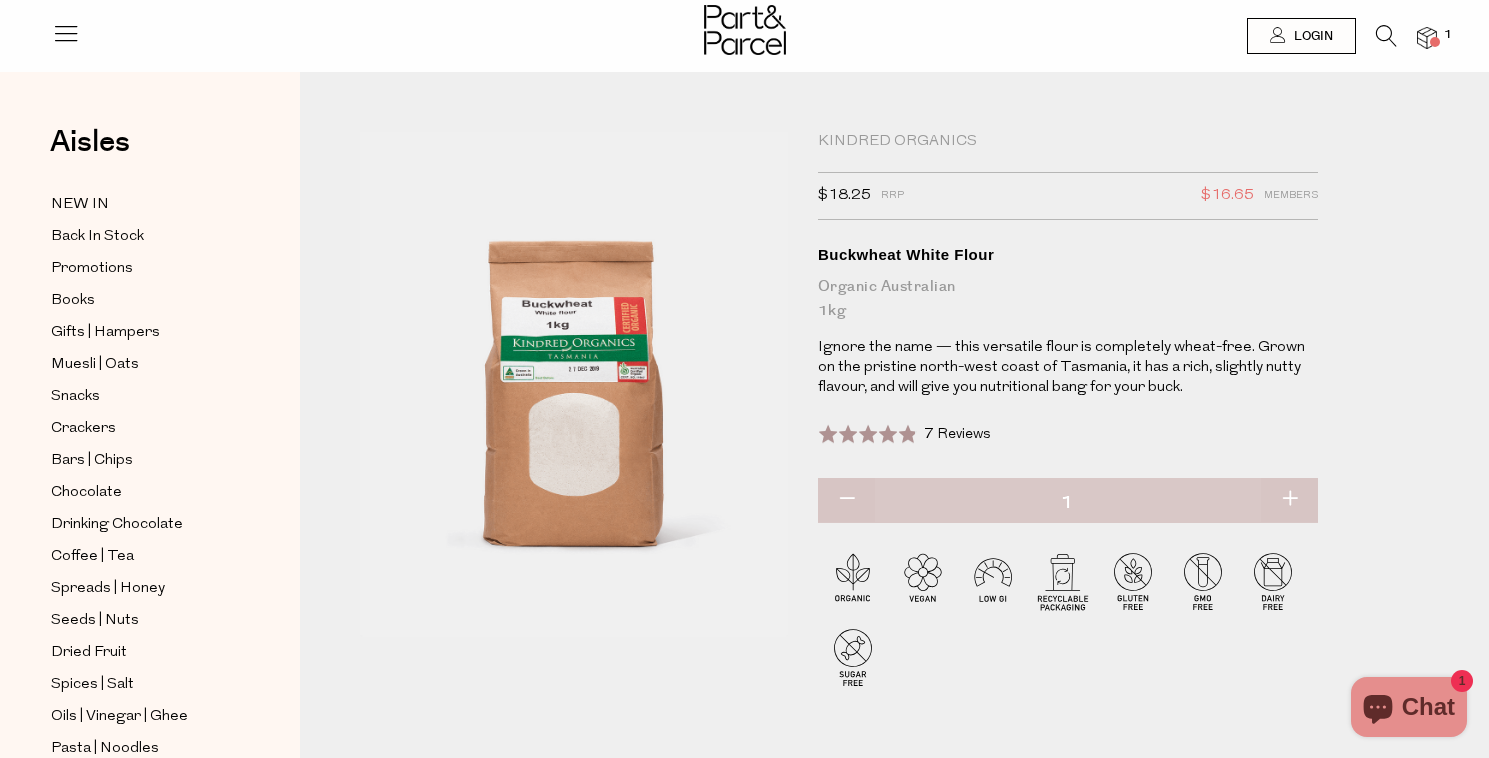 click at bounding box center (1289, 500) 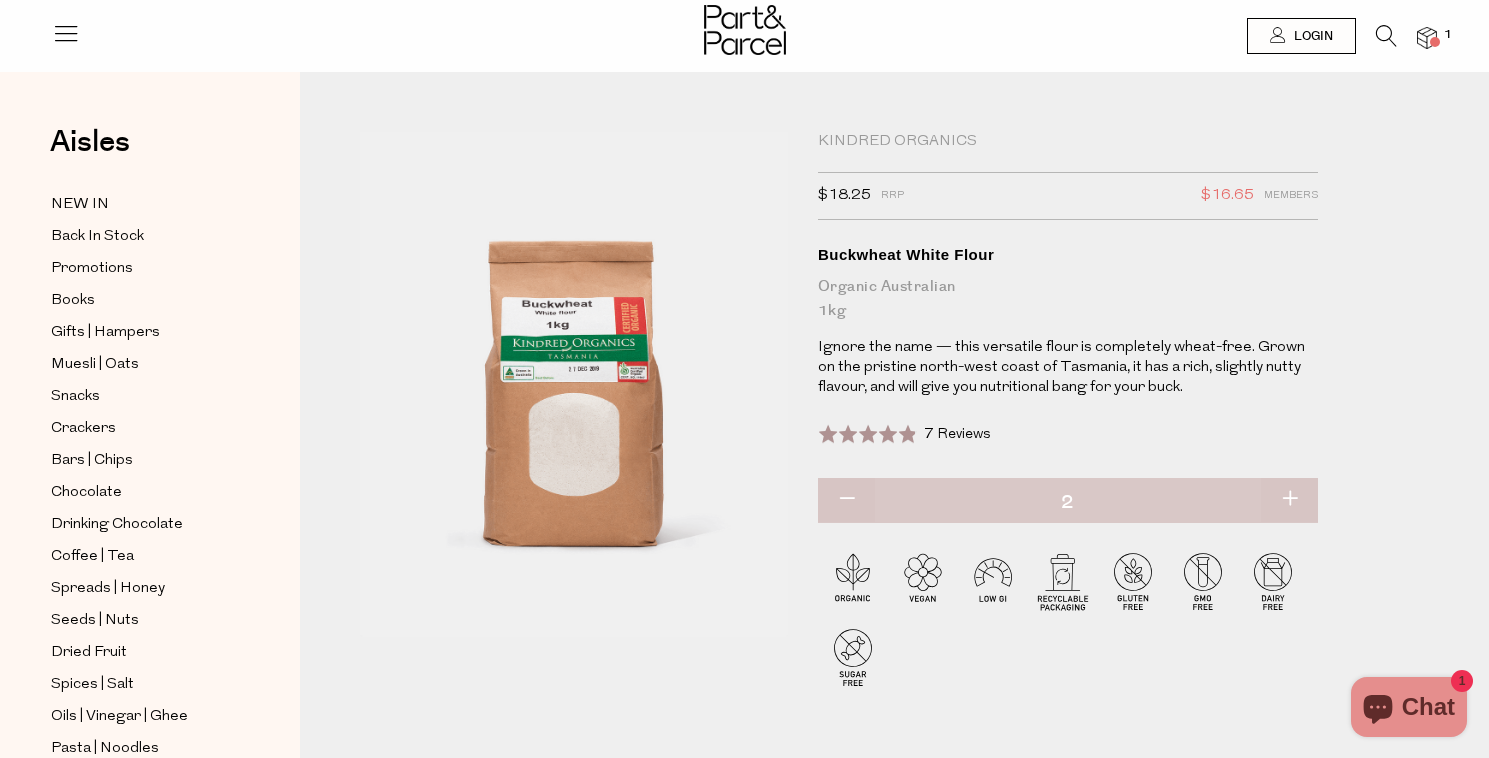 type on "2" 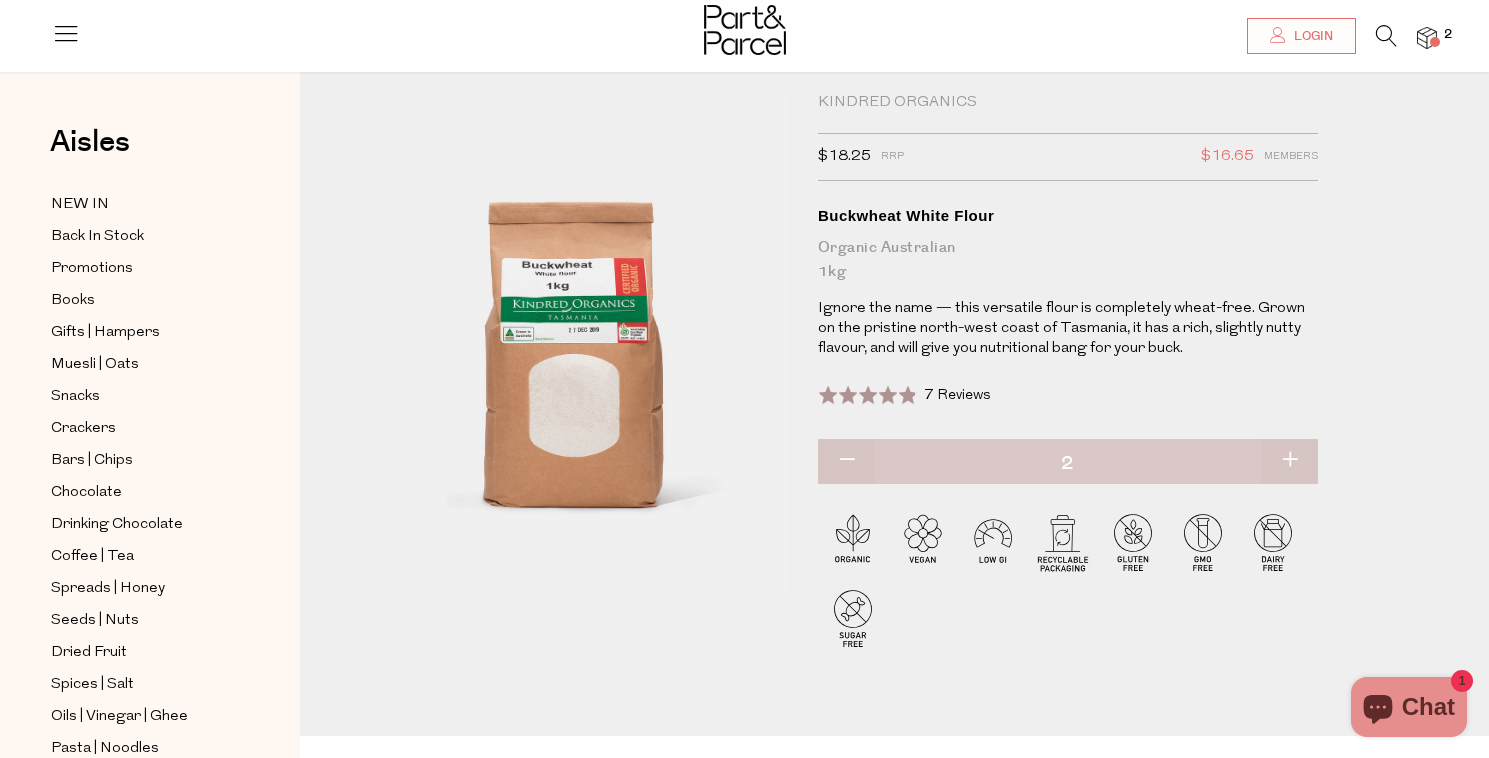 scroll, scrollTop: 0, scrollLeft: 0, axis: both 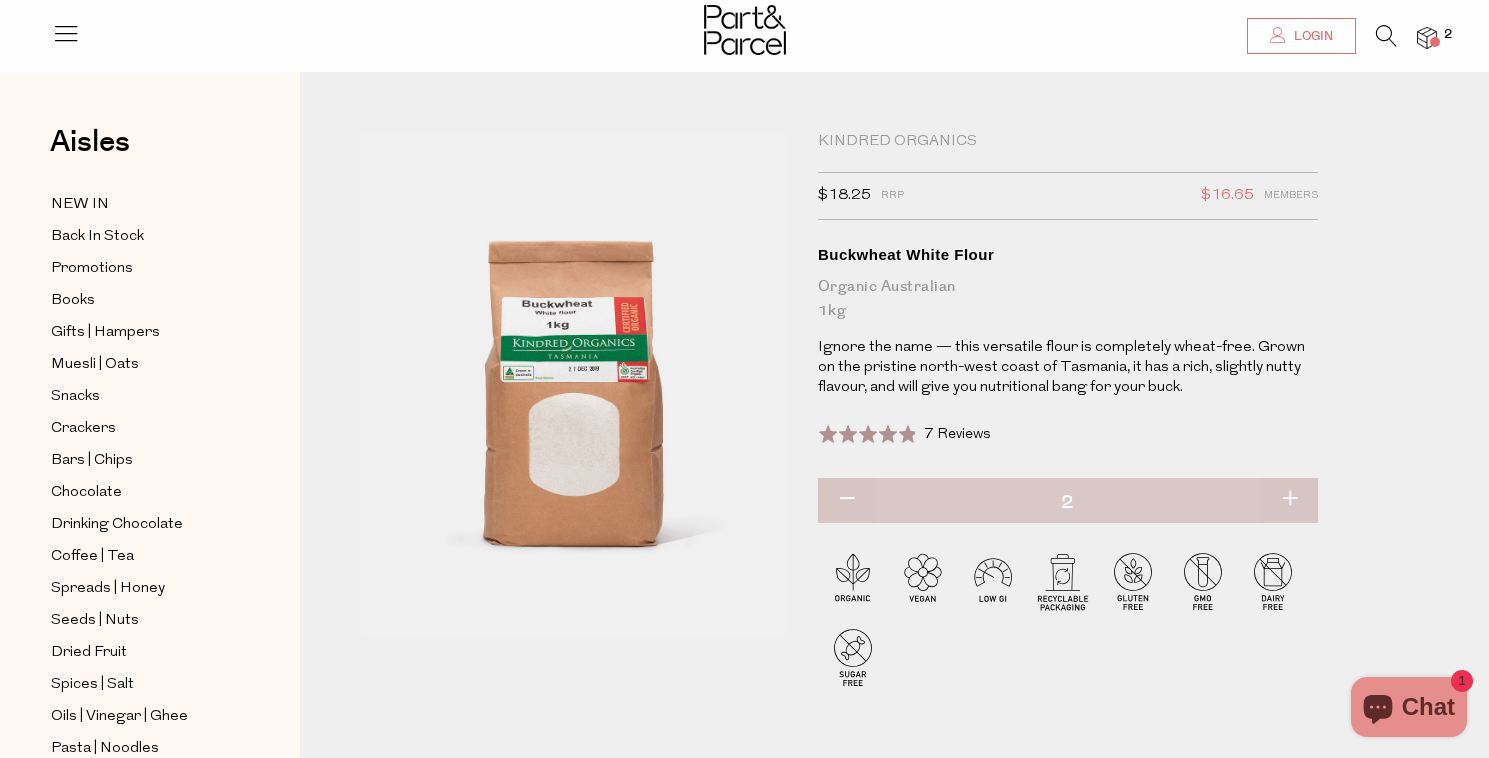 click on "Login" at bounding box center (1311, 36) 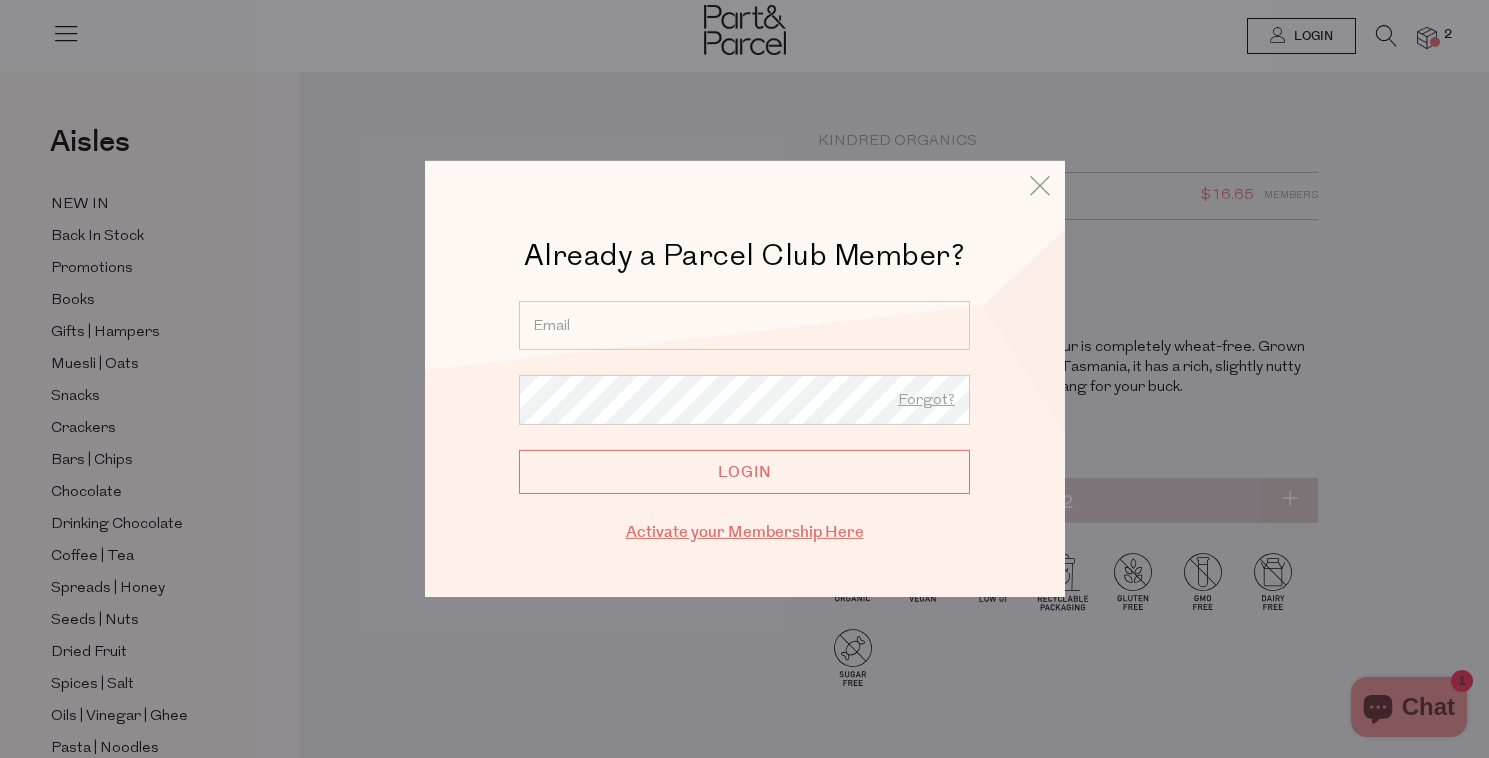 click on "Activate your Membership Here" at bounding box center [745, 532] 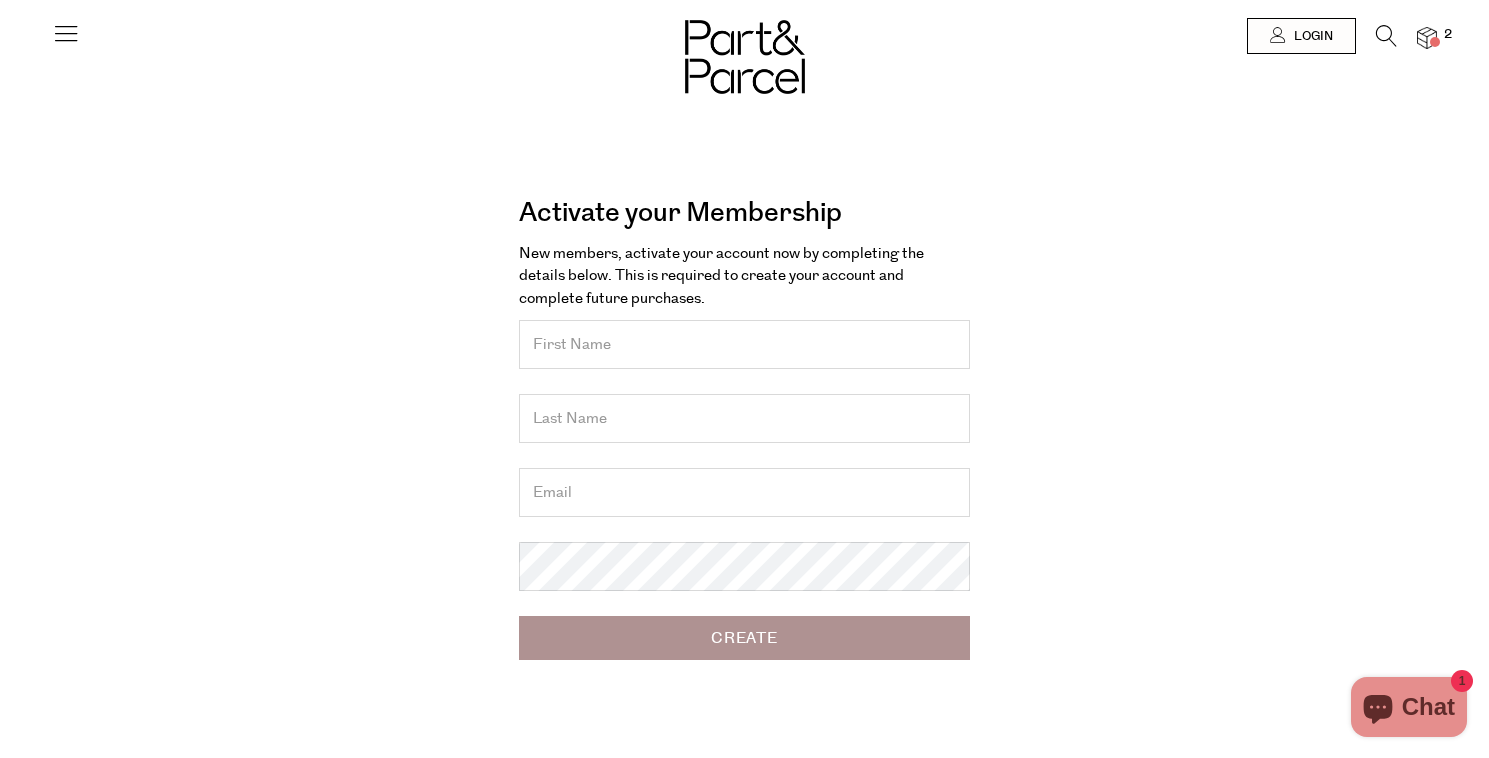 scroll, scrollTop: 0, scrollLeft: 0, axis: both 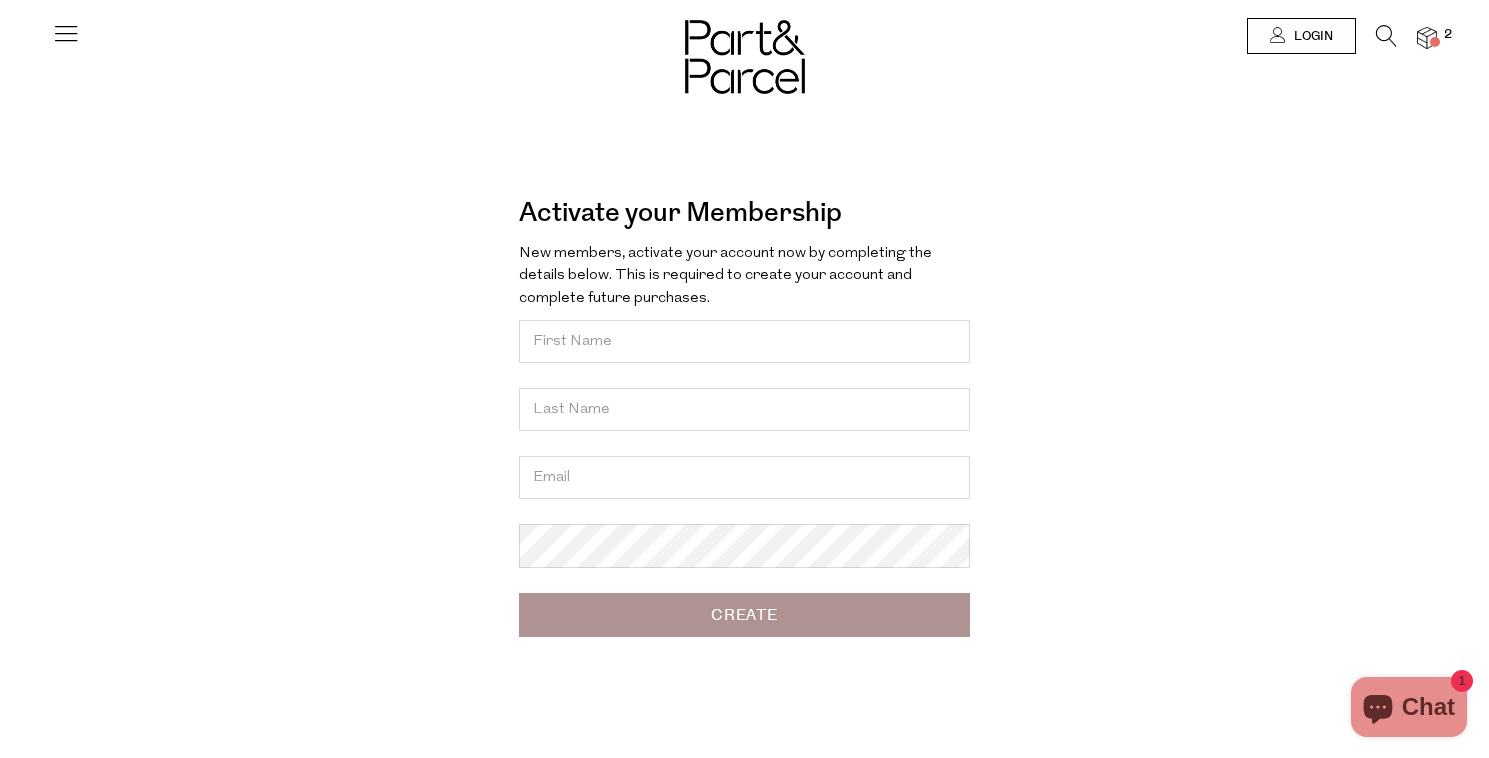 click at bounding box center [744, 341] 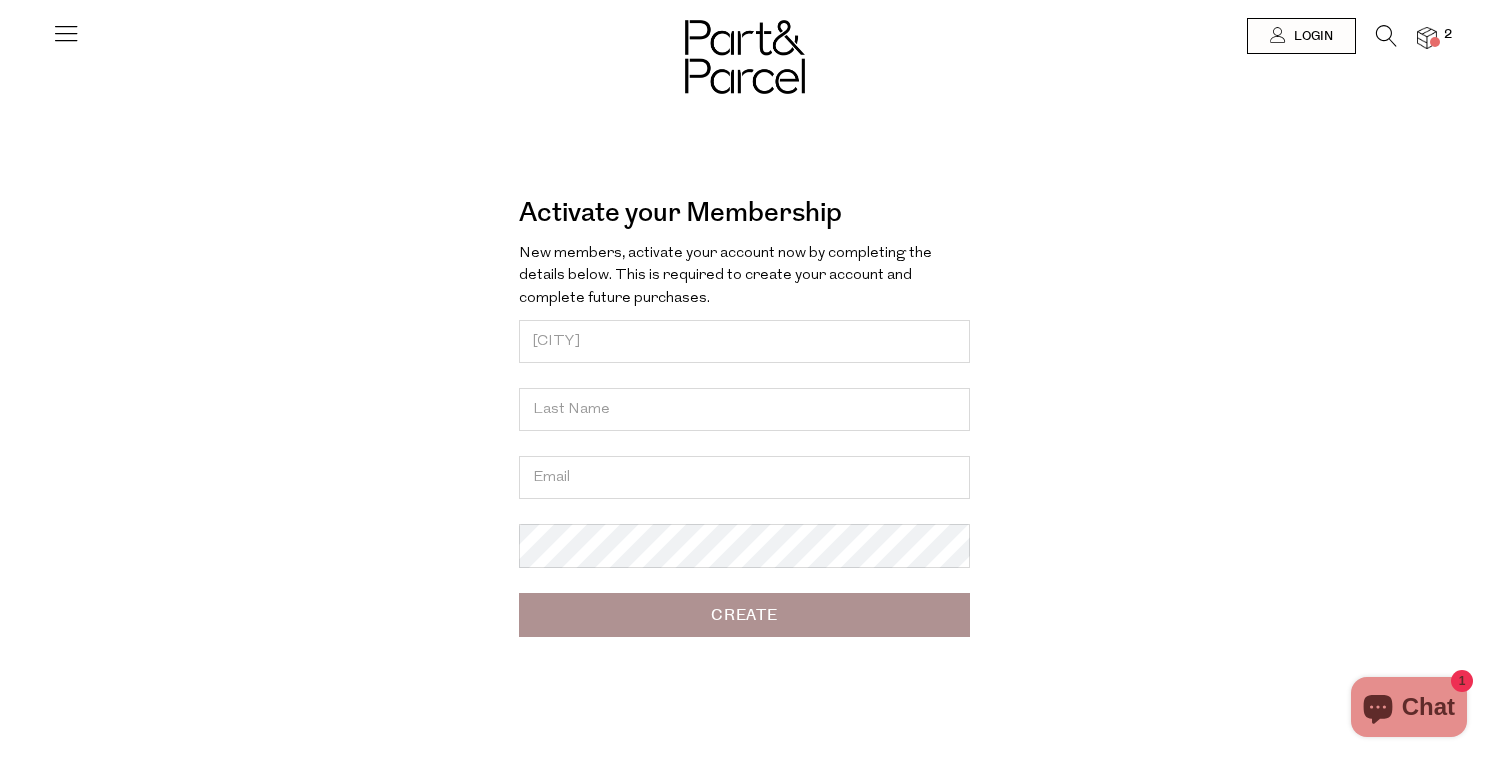 type on "Naumovski" 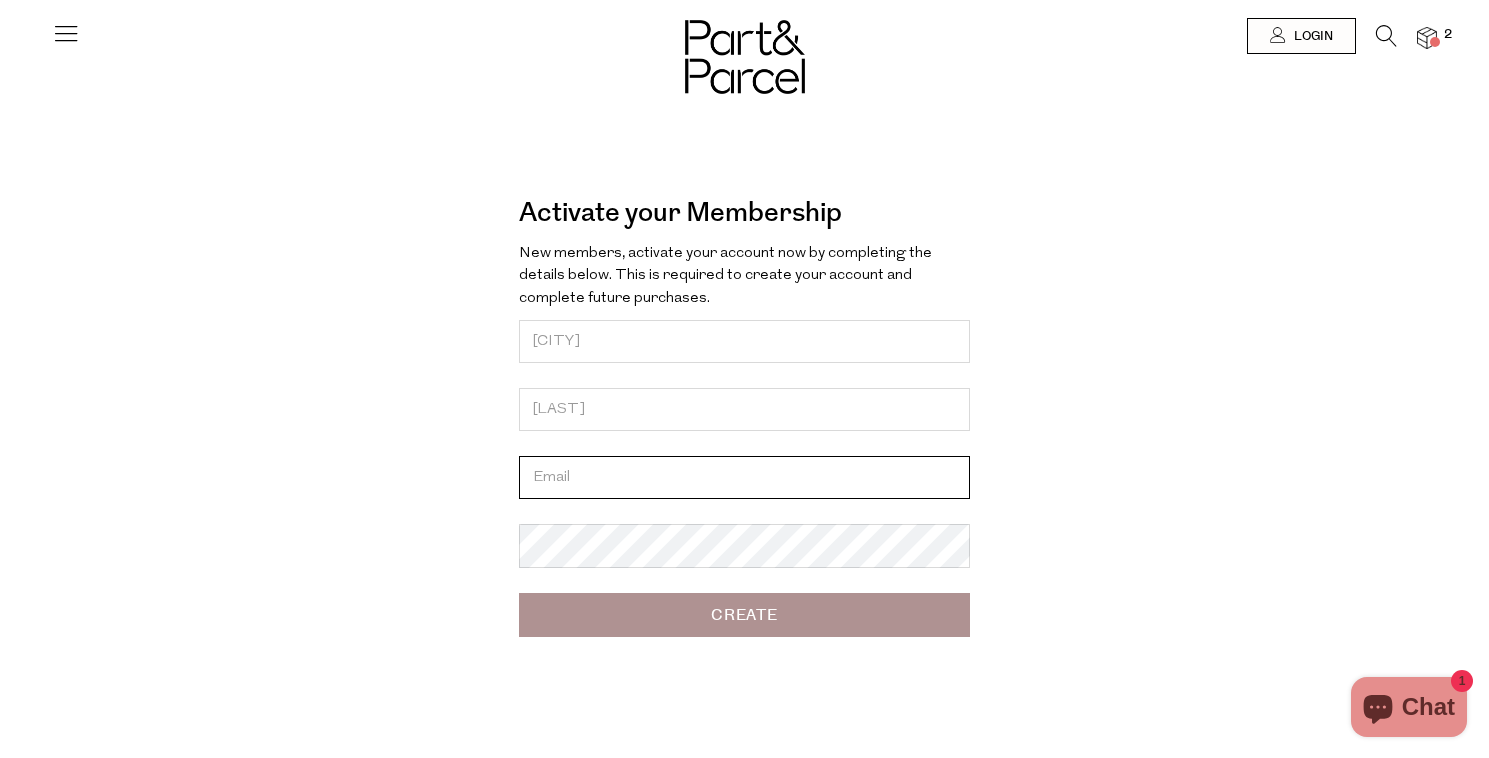 type on "alexandria@alvito.com.au" 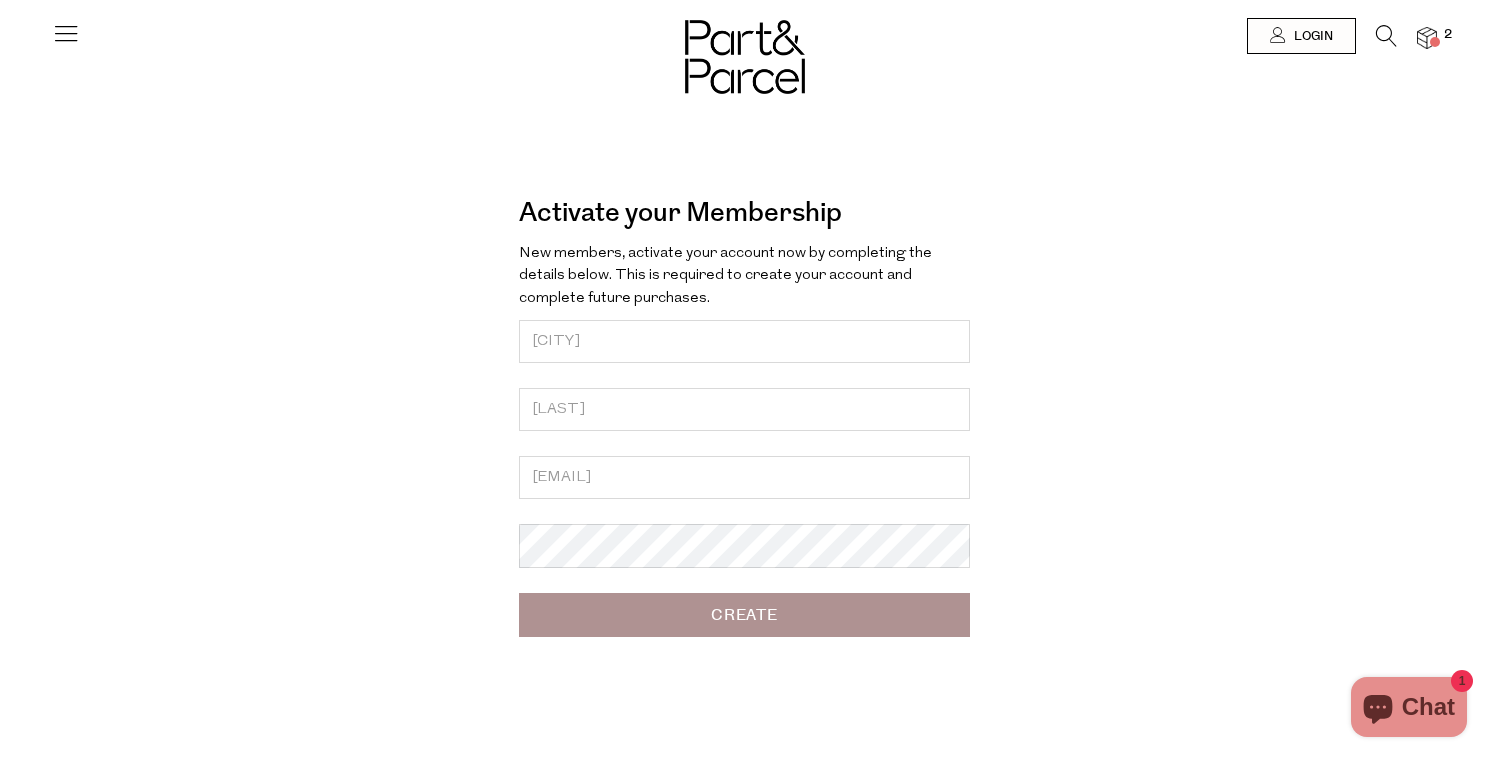 click on "Create" at bounding box center (744, 615) 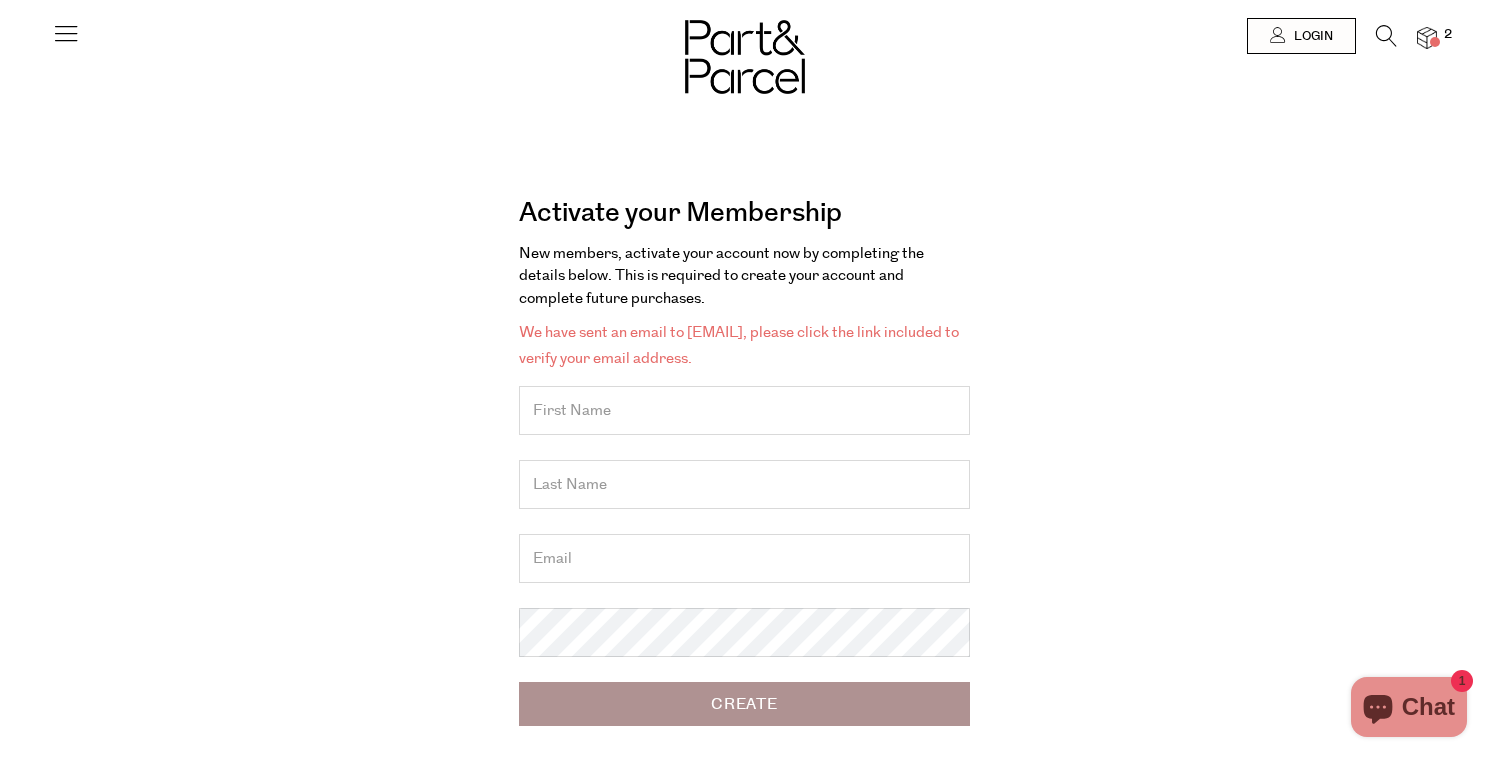 scroll, scrollTop: 0, scrollLeft: 0, axis: both 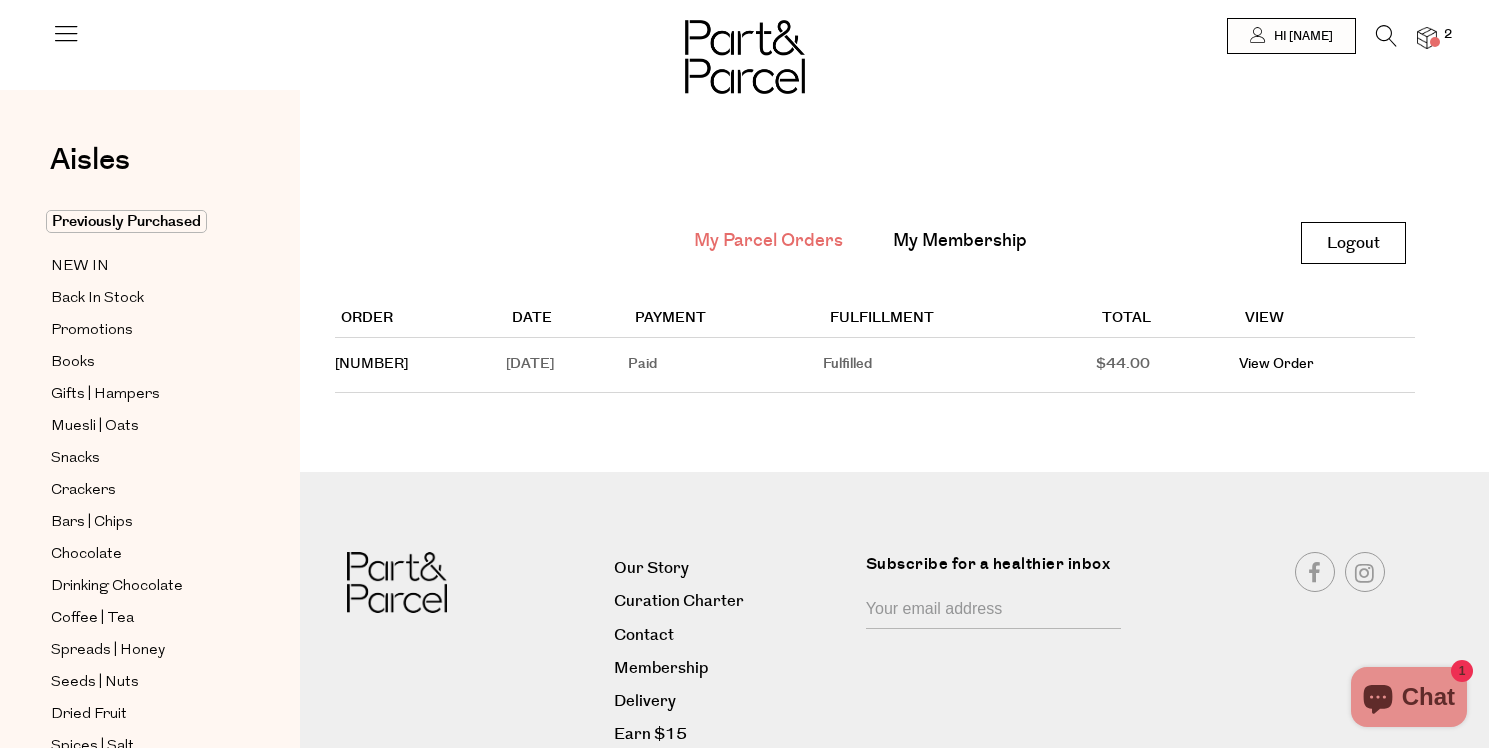 click at bounding box center (1427, 38) 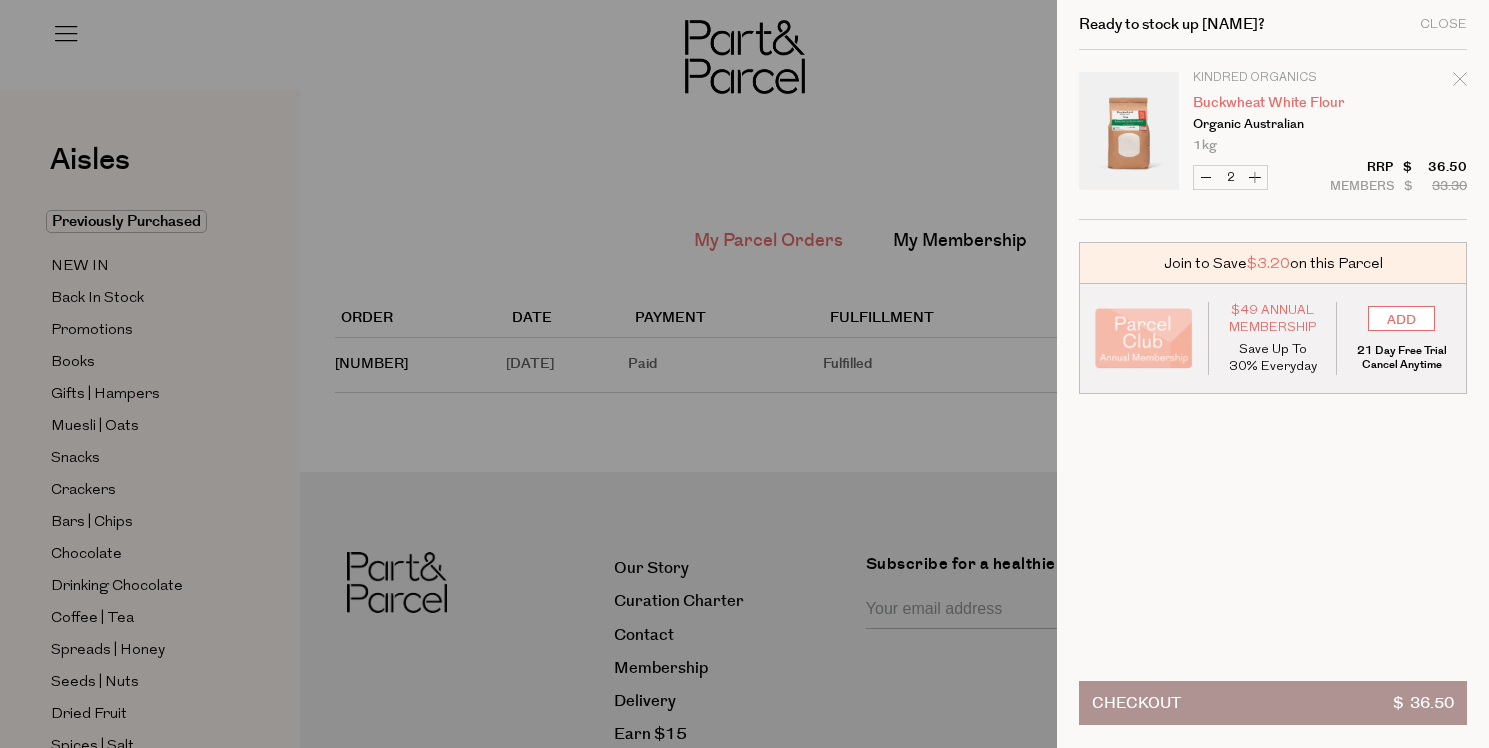 click on "Buckwheat White Flour" at bounding box center [1270, 103] 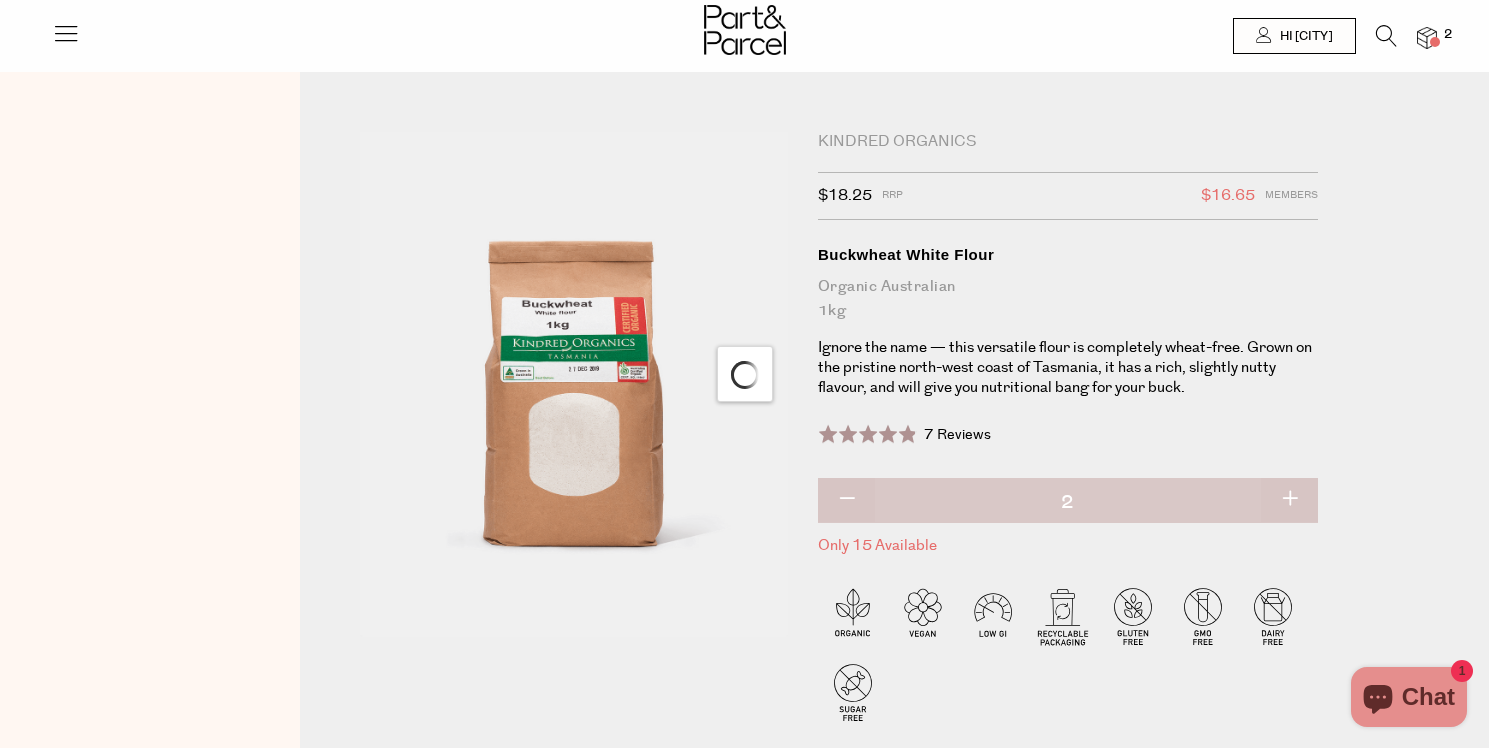 scroll, scrollTop: 0, scrollLeft: 0, axis: both 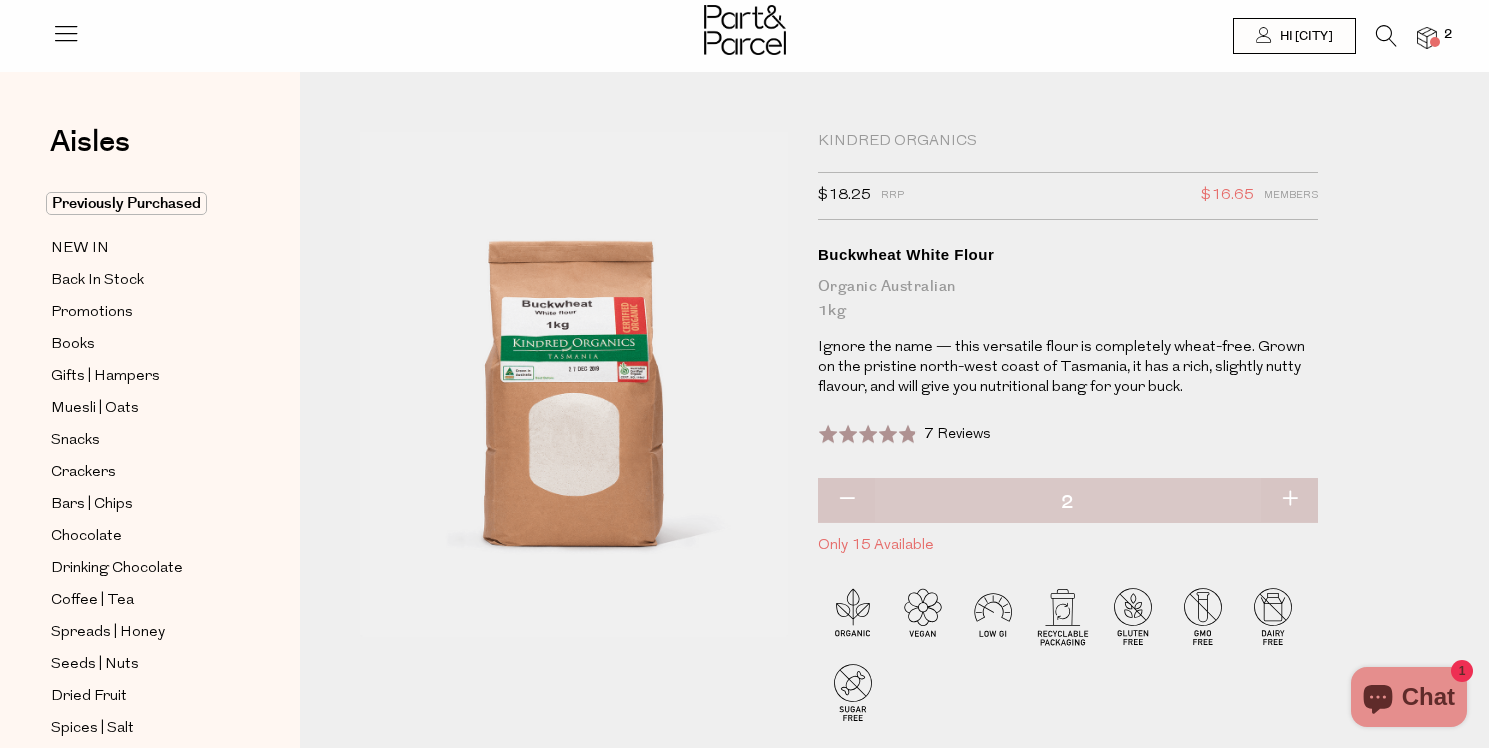 click at bounding box center [1289, 500] 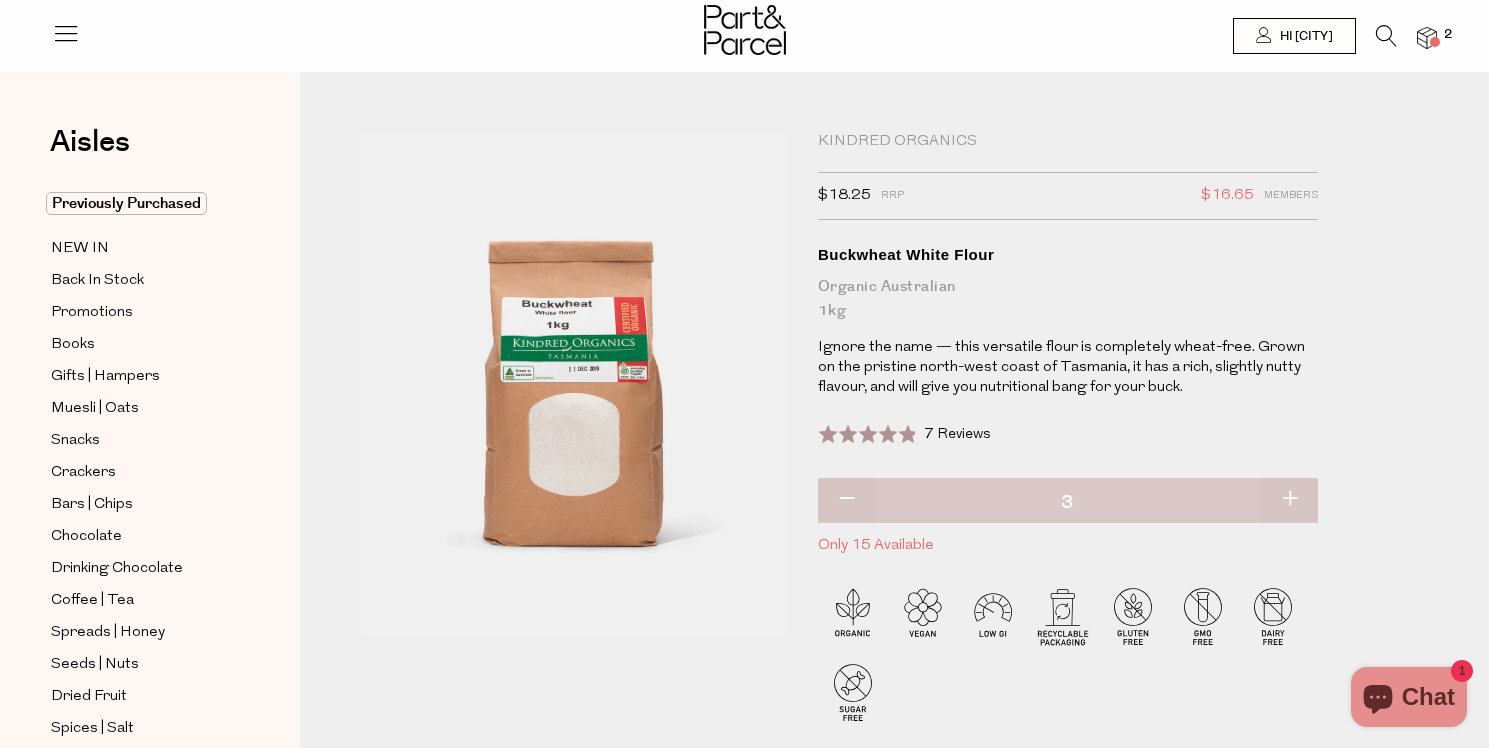 type on "3" 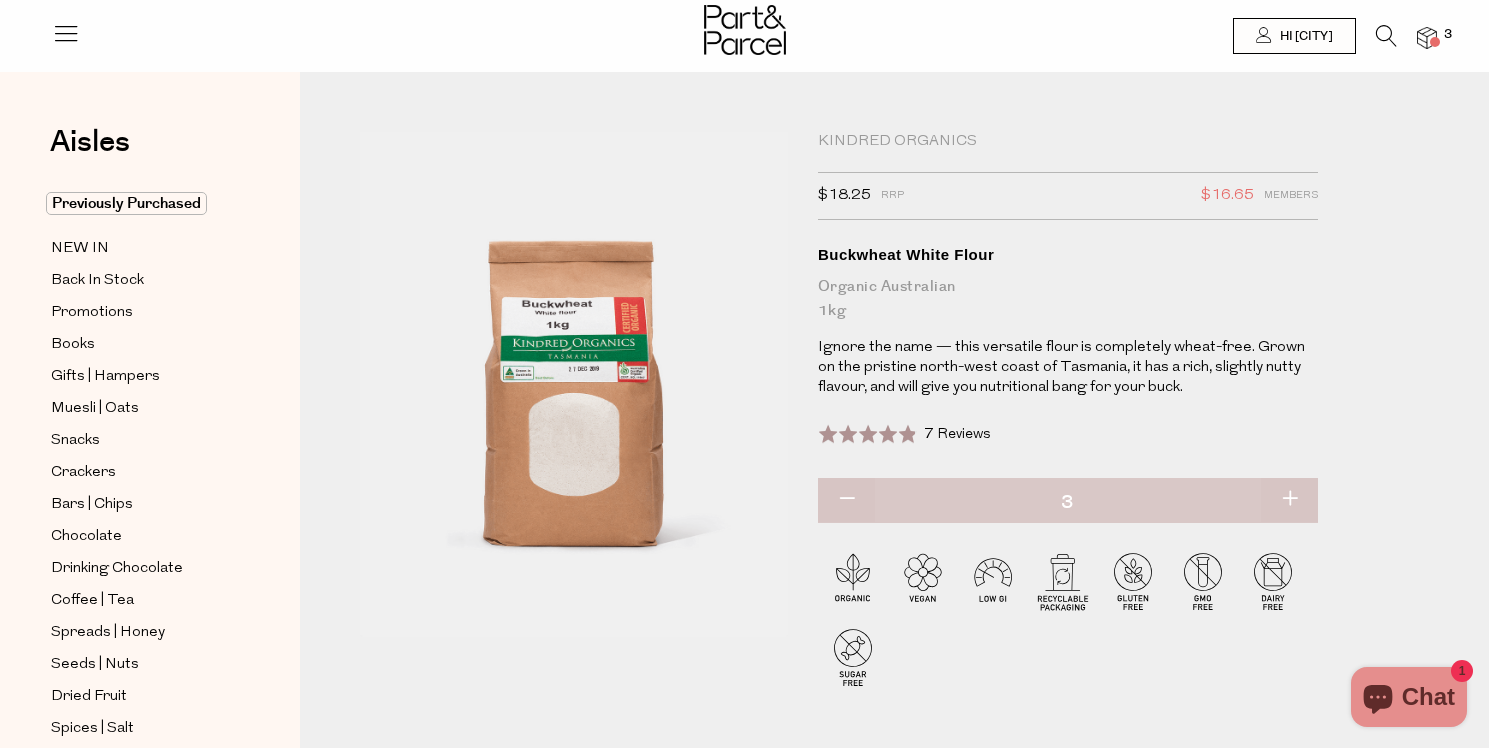 click at bounding box center (744, 32) 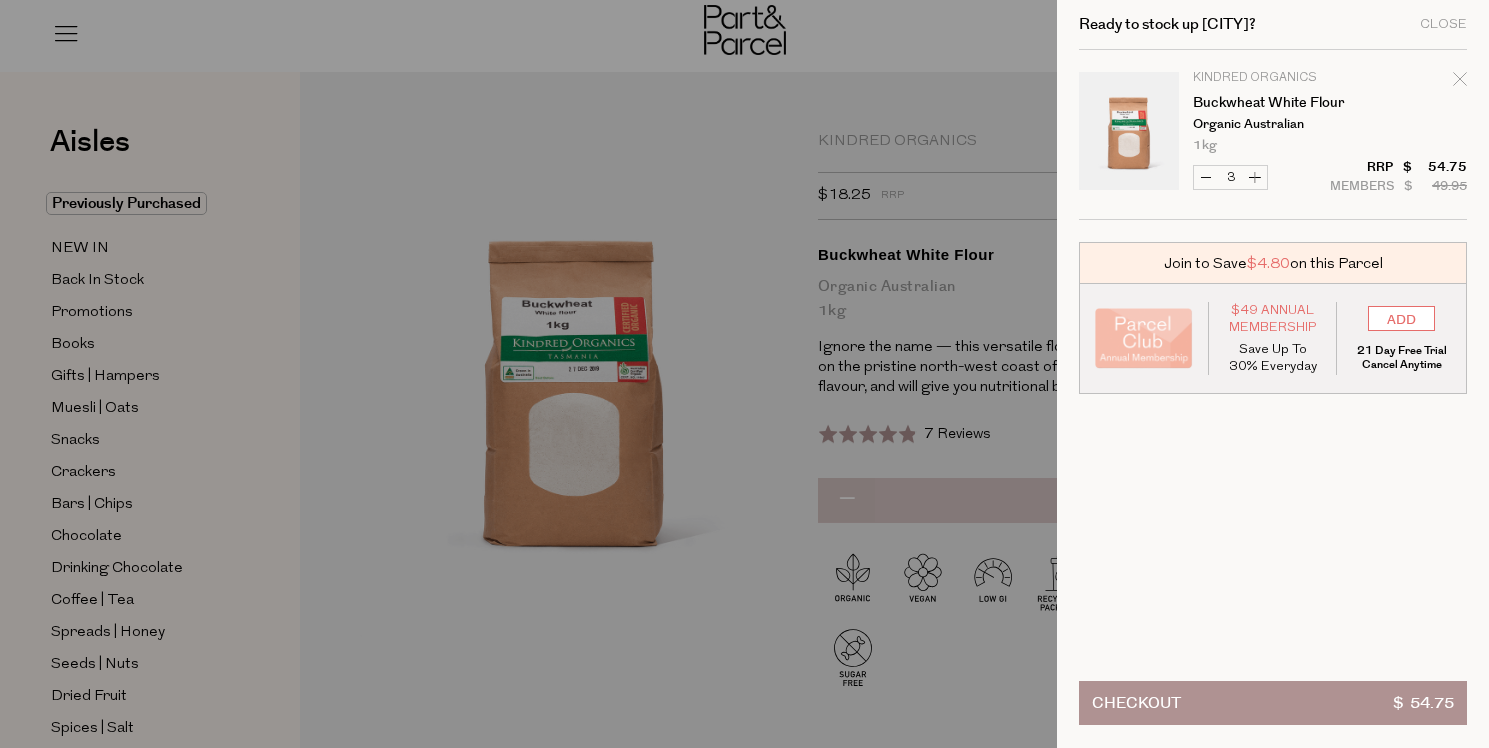 click at bounding box center (744, 374) 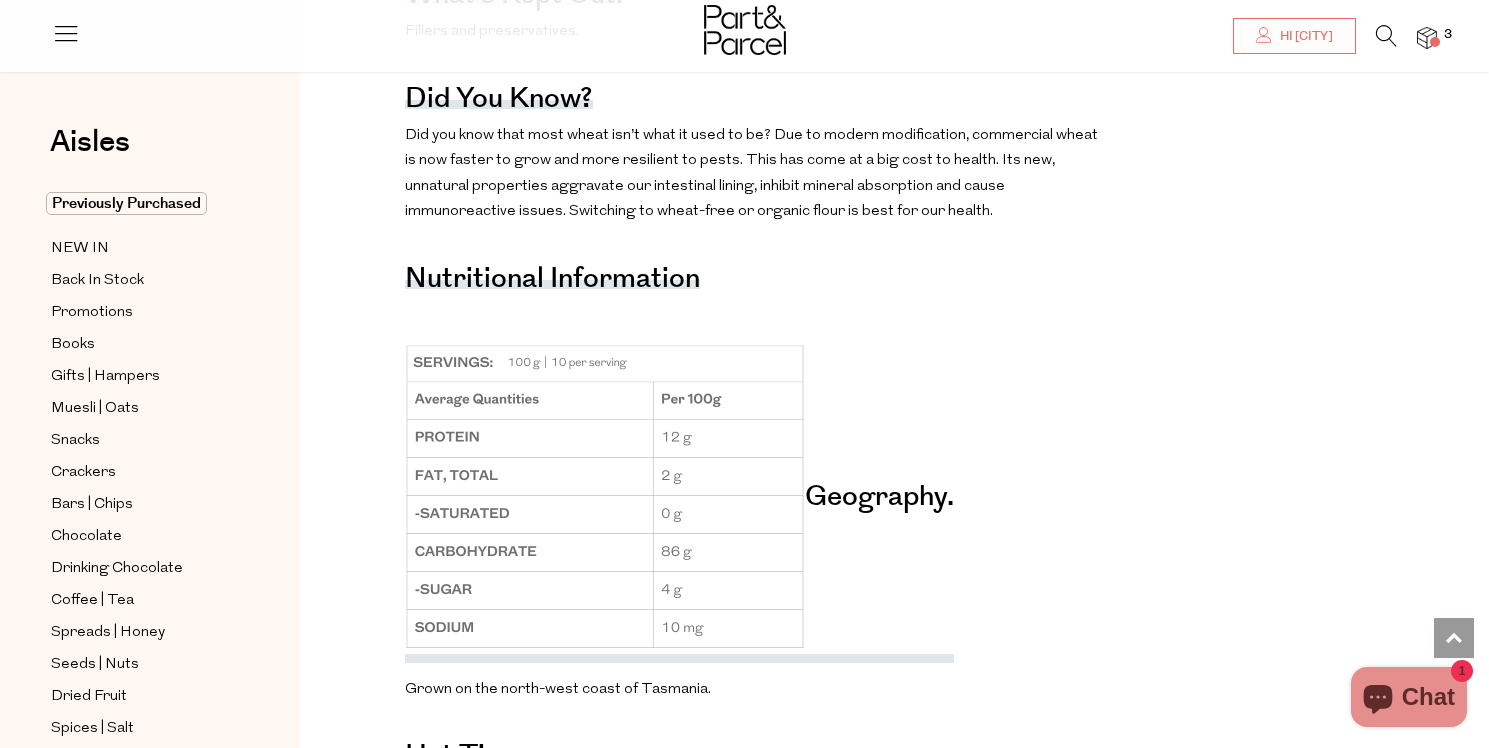 scroll, scrollTop: 0, scrollLeft: 0, axis: both 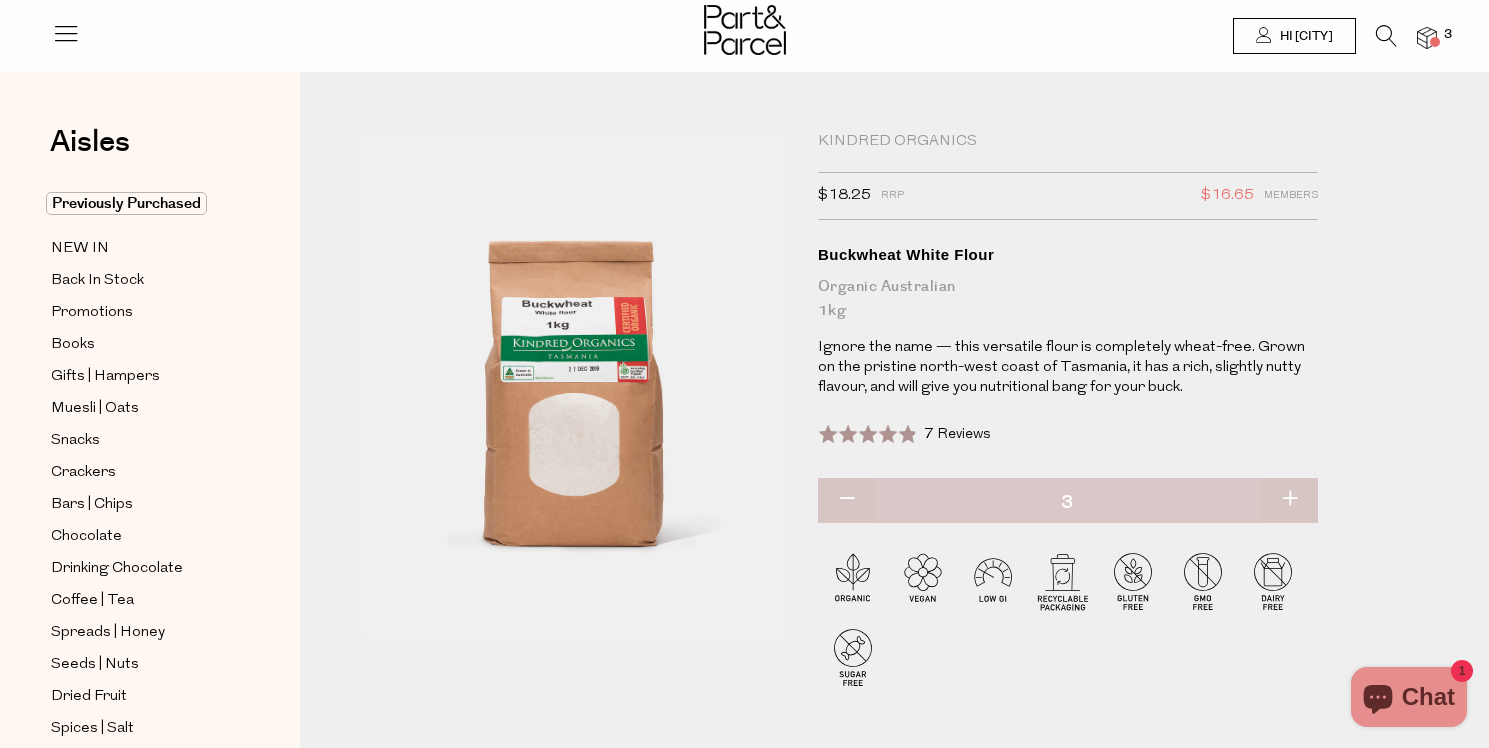click on "3" at bounding box center (1448, 35) 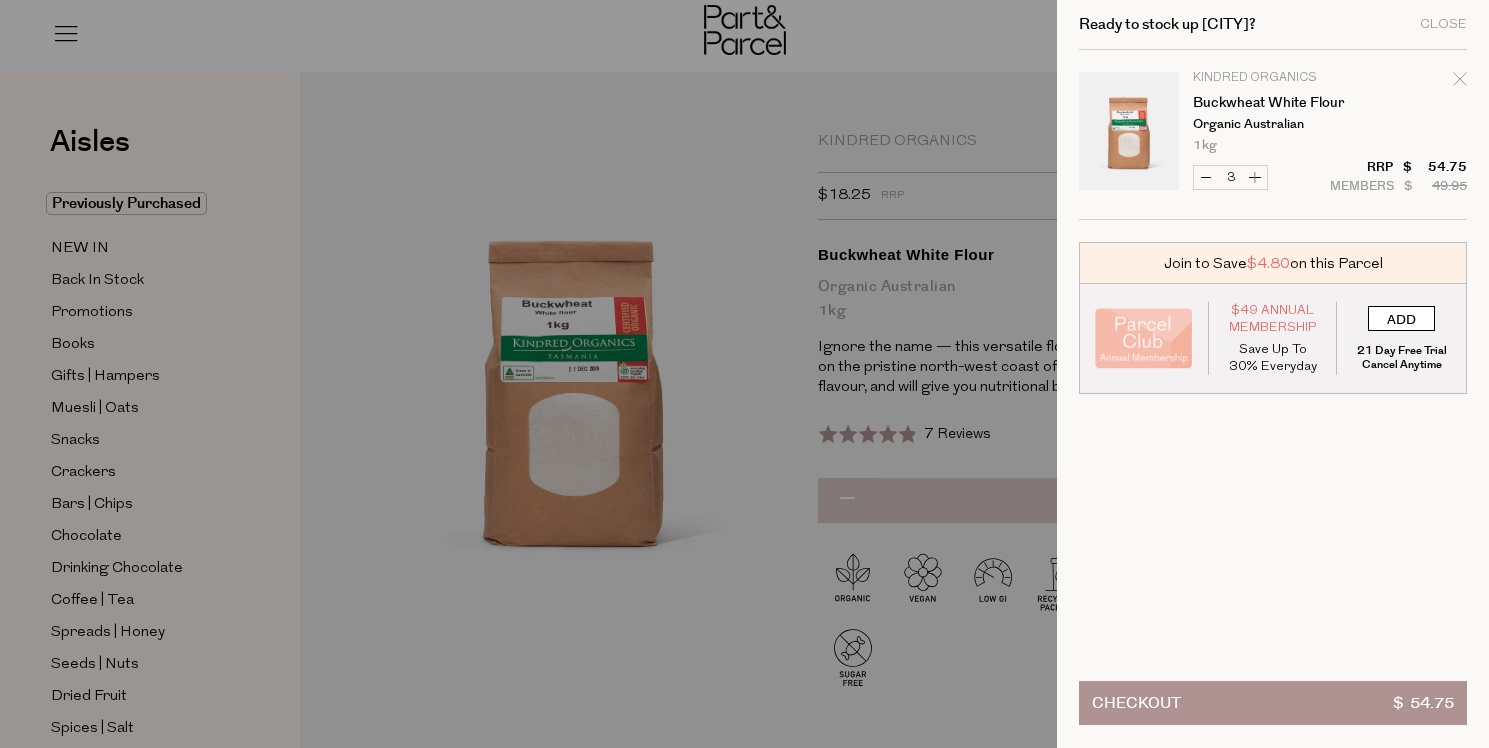 click on "ADD" at bounding box center (1401, 318) 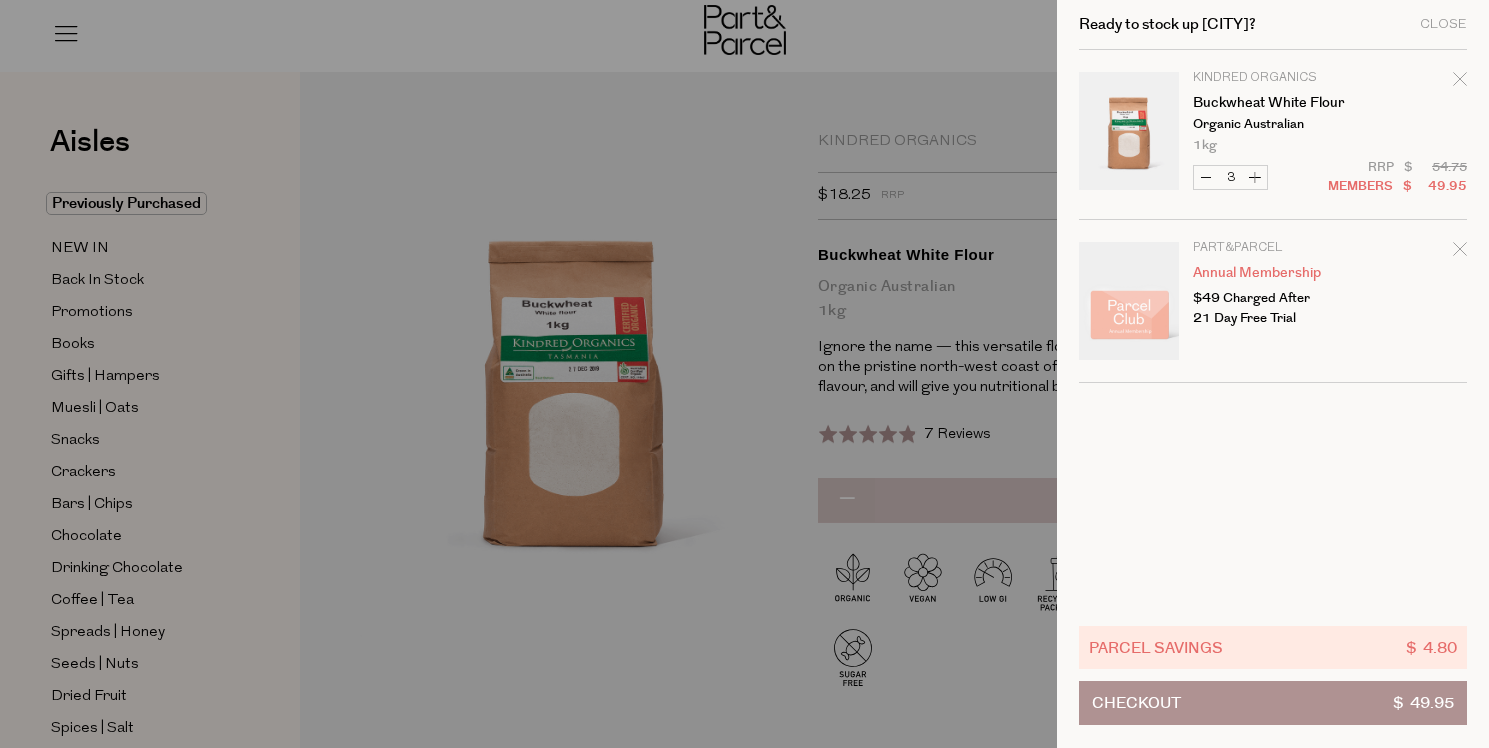 click 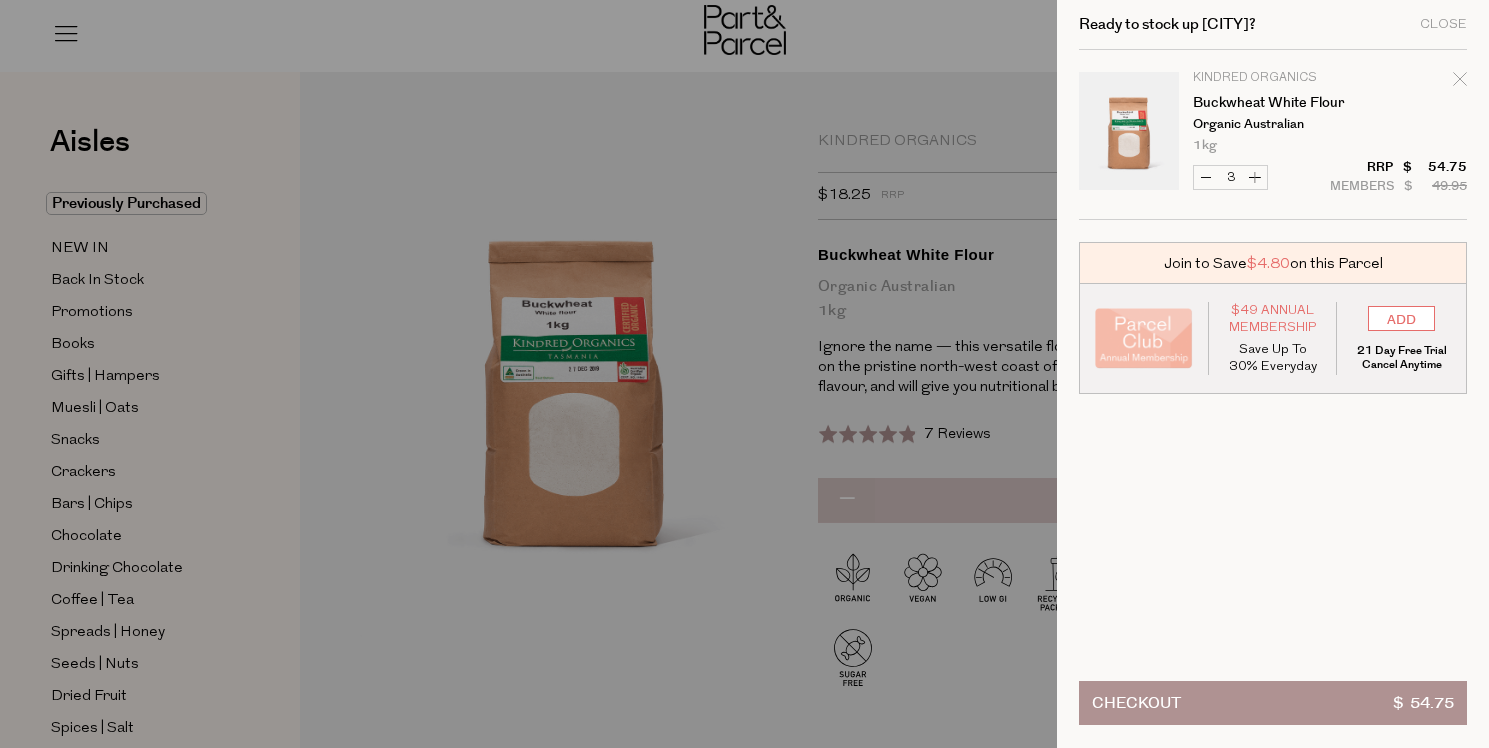 click on "Checkout $ 54.75" at bounding box center [1273, 703] 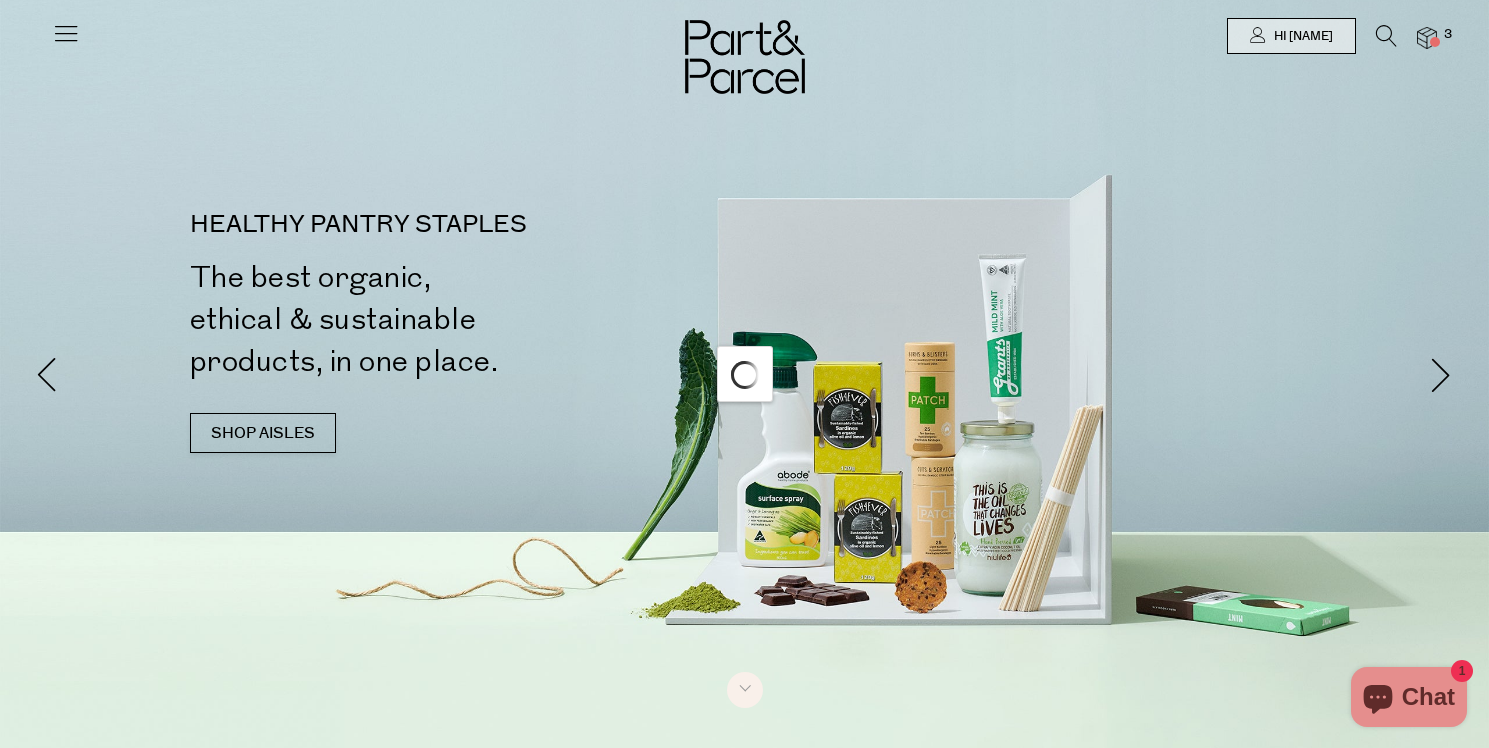 scroll, scrollTop: 0, scrollLeft: 0, axis: both 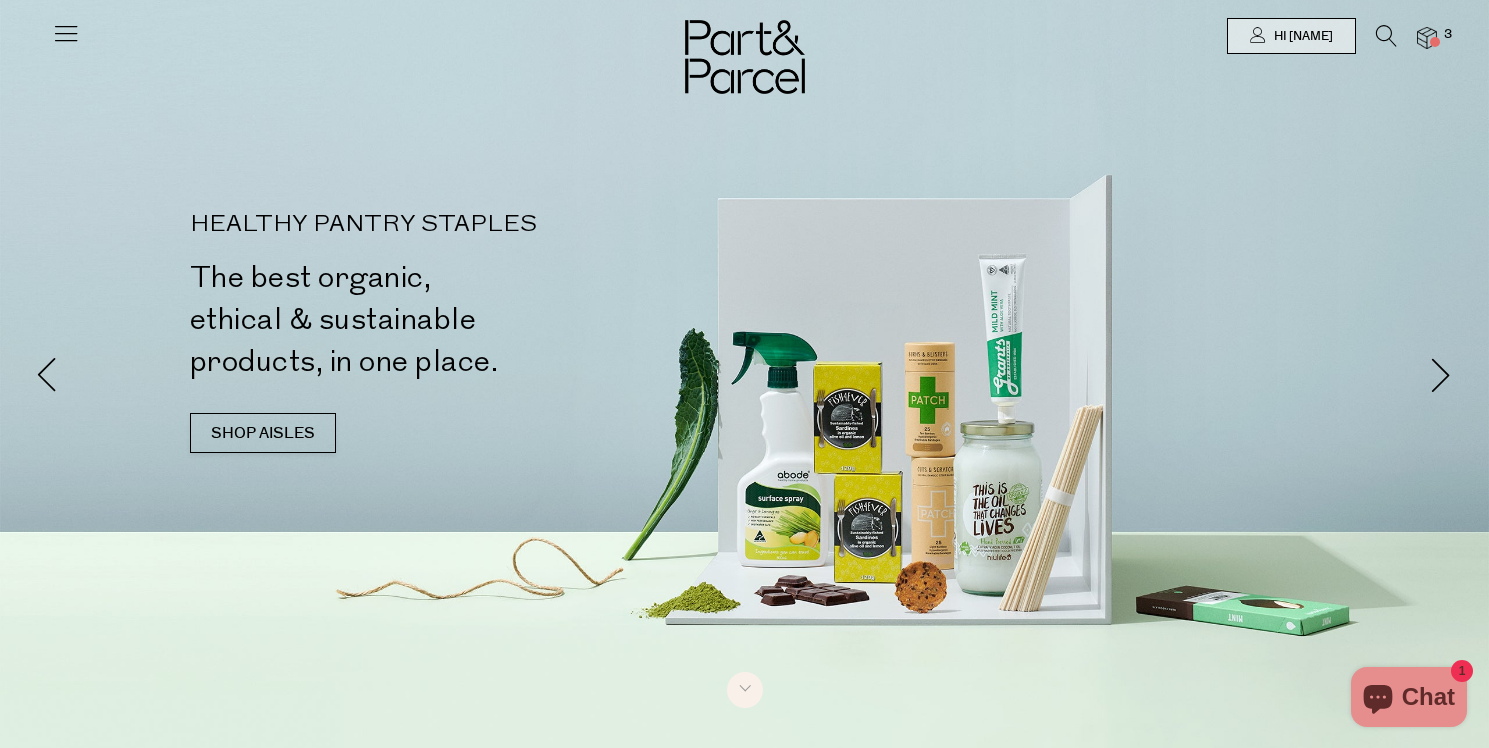 click at bounding box center (66, 41) 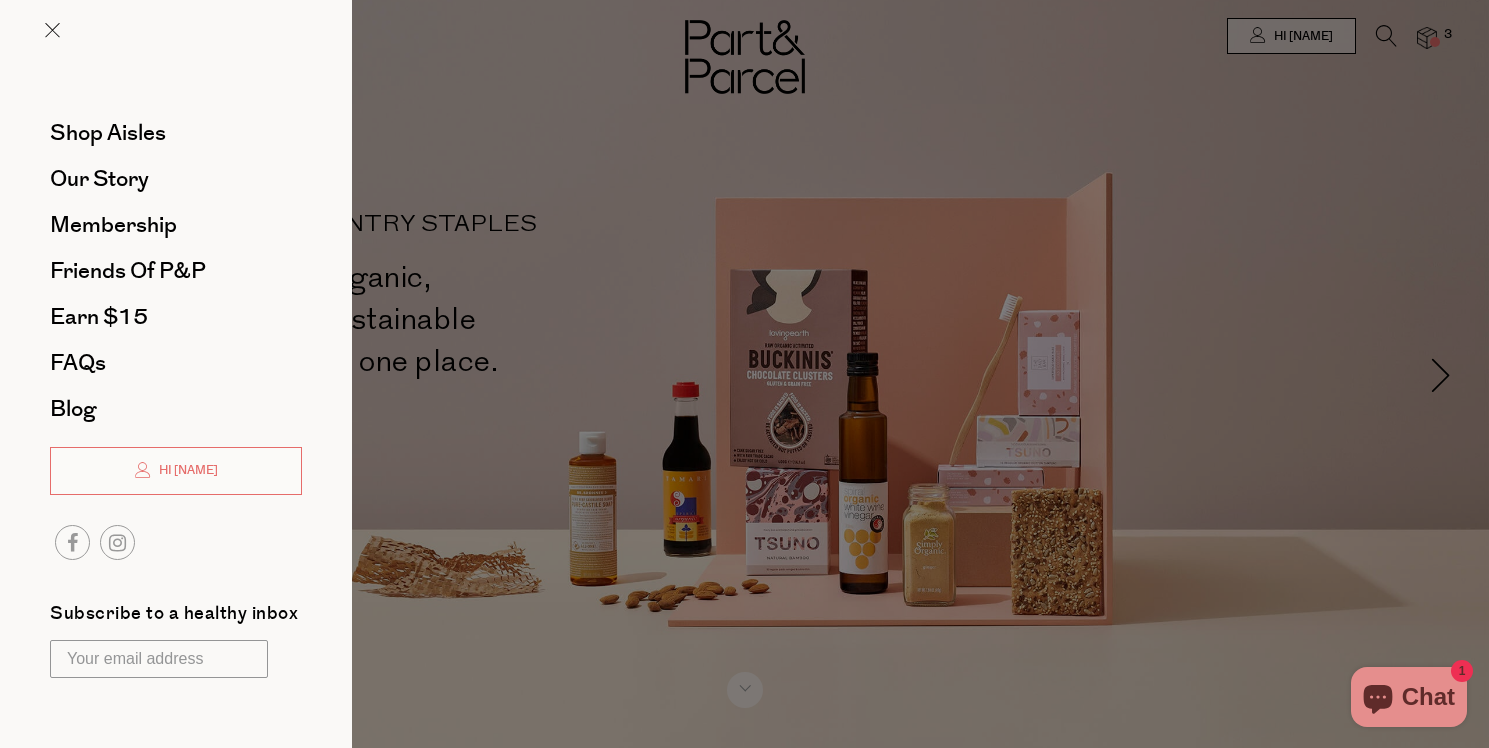 click at bounding box center [744, 374] 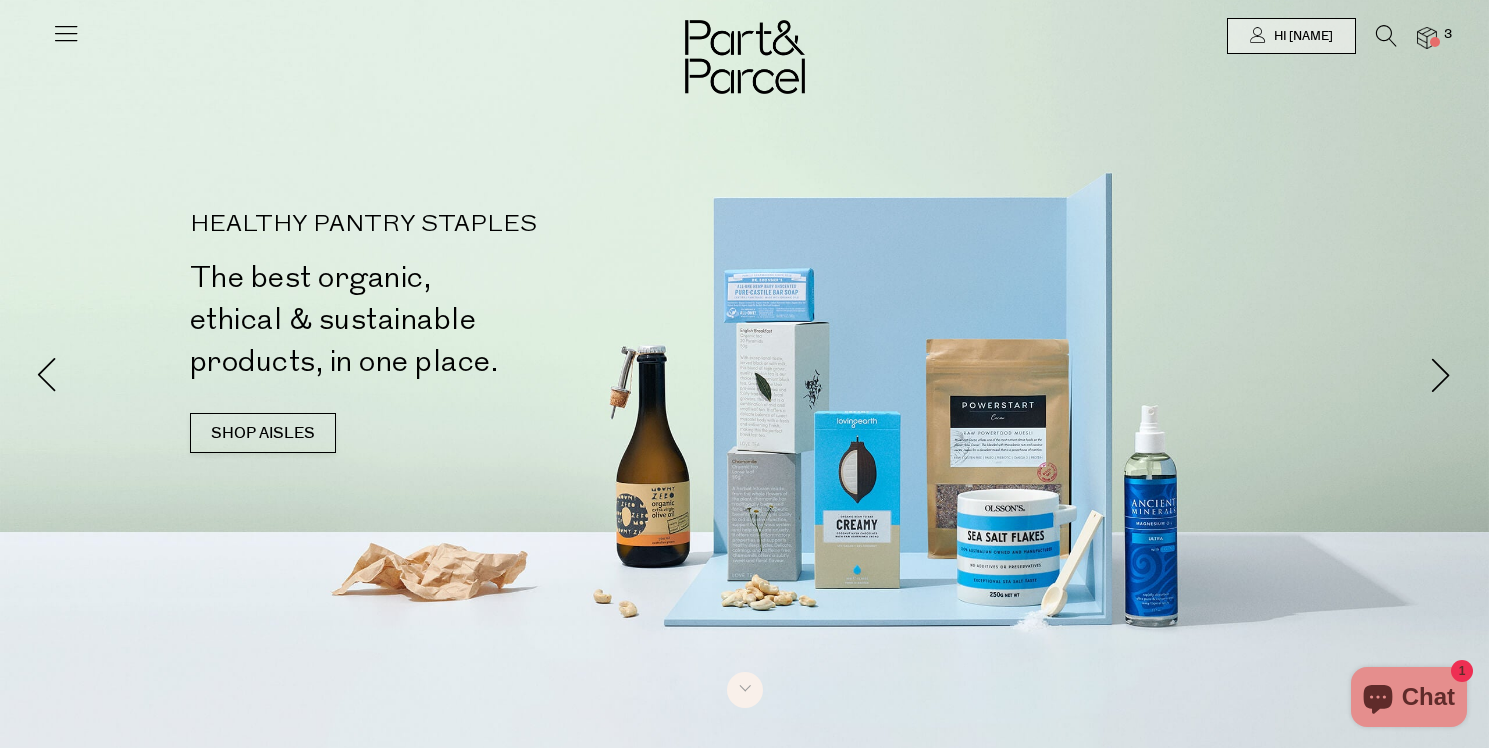 click at bounding box center [744, 36] 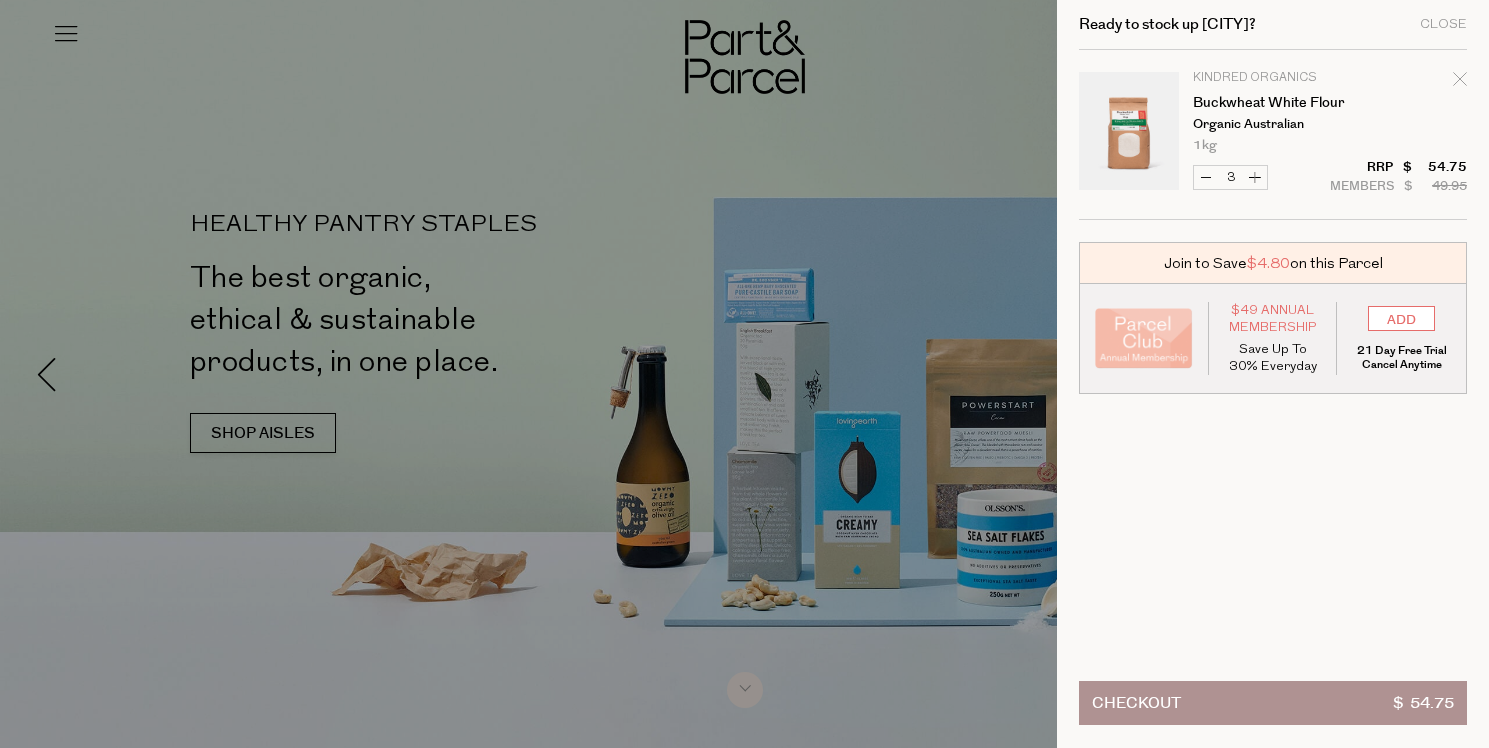 click on "Decrease Buckwheat White Flour" at bounding box center [1206, 177] 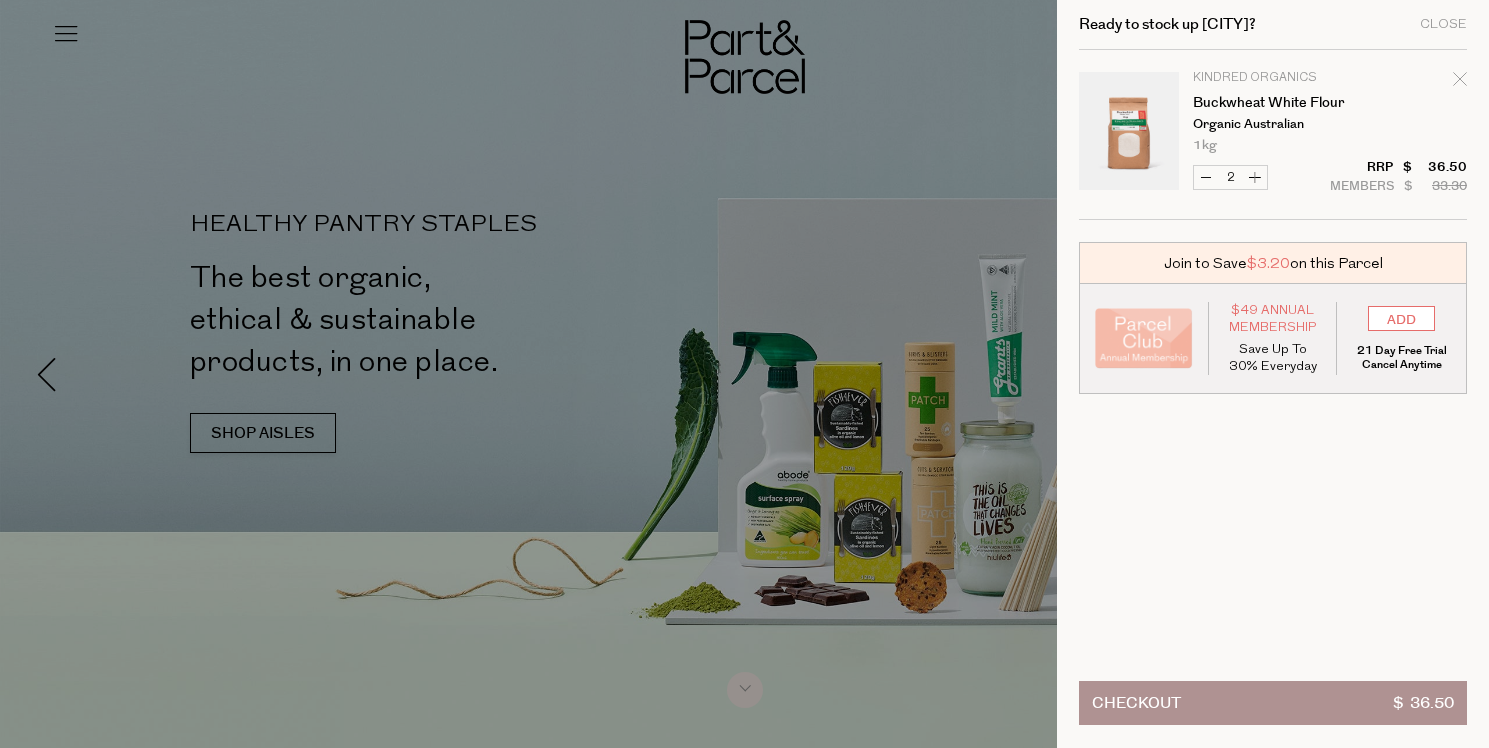 click at bounding box center [744, 374] 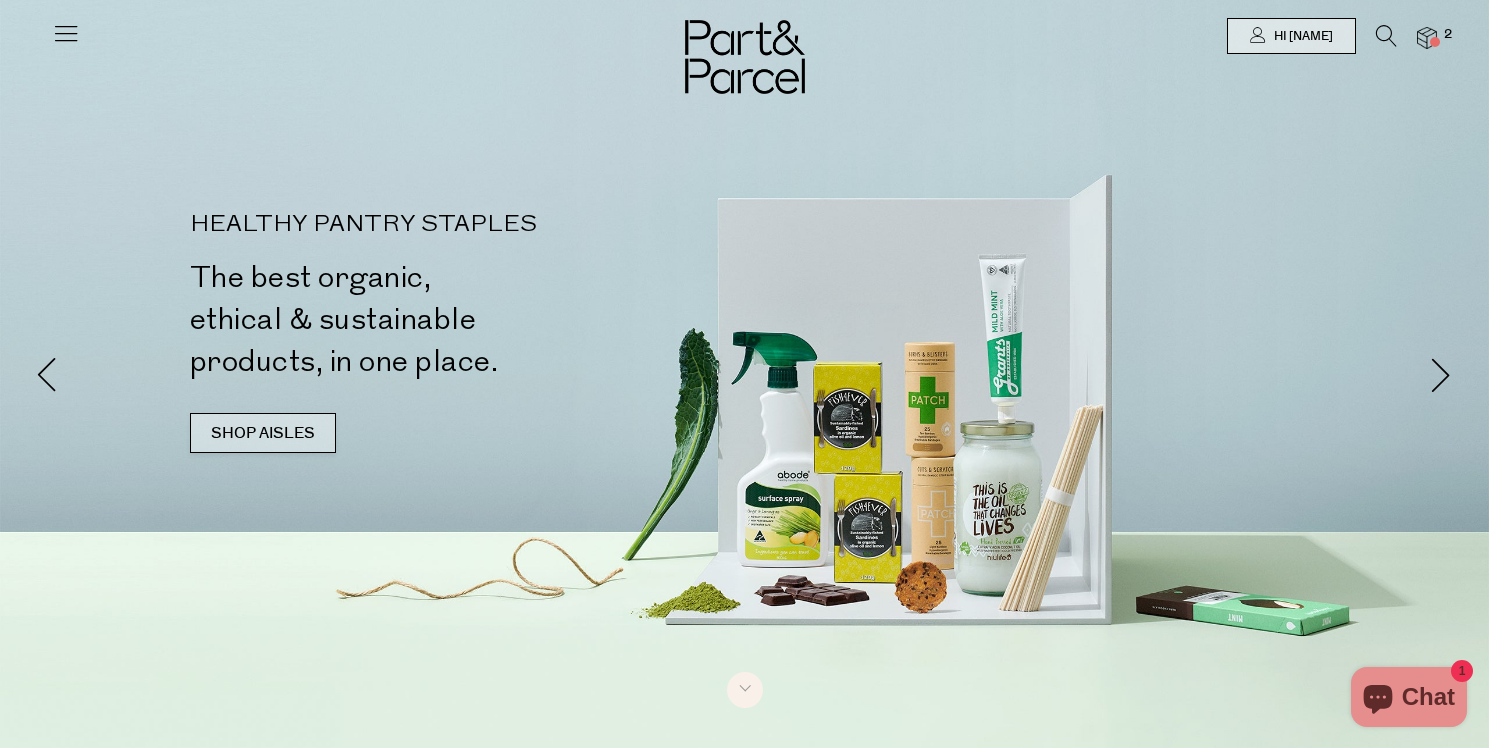 click on "SHOP AISLES" at bounding box center [263, 433] 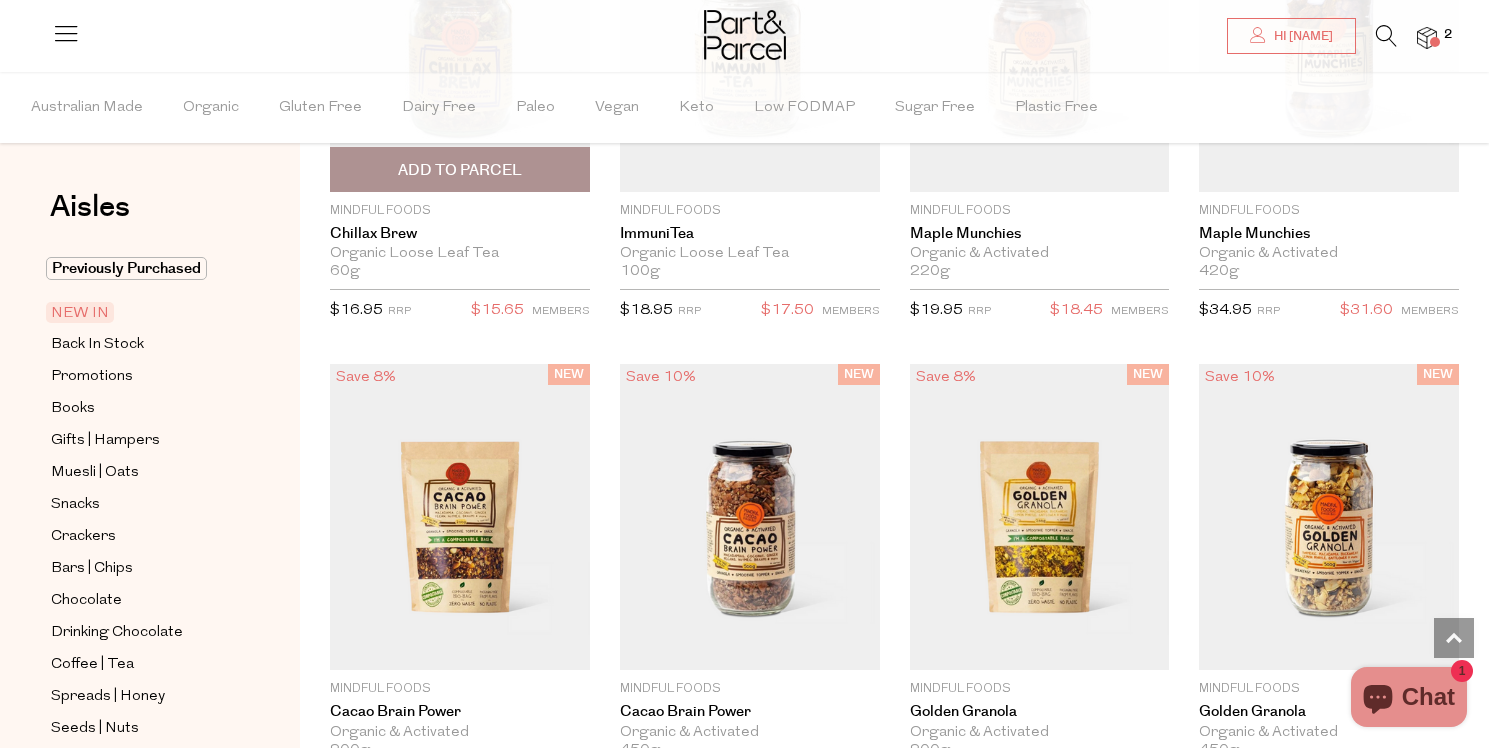 scroll, scrollTop: 3284, scrollLeft: 0, axis: vertical 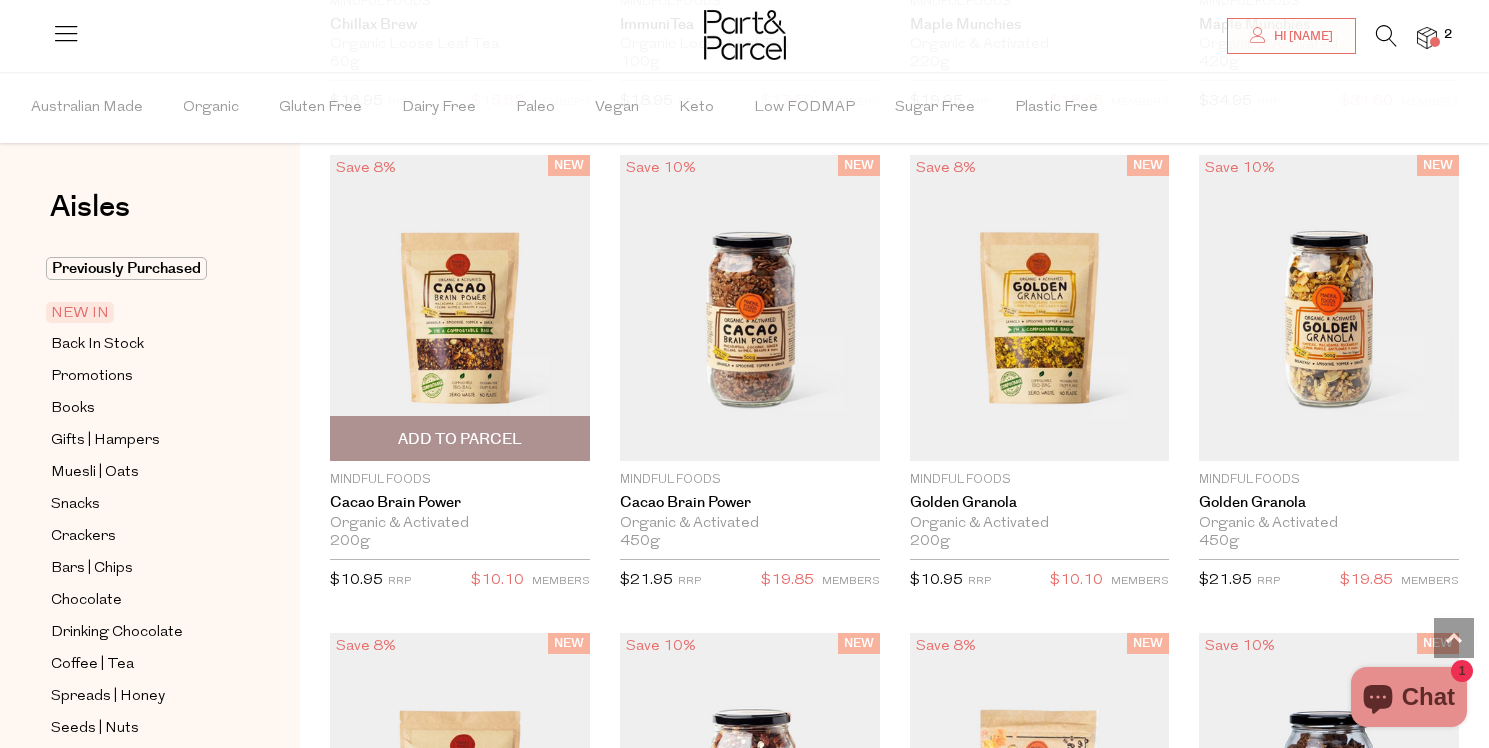 click at bounding box center [460, 308] 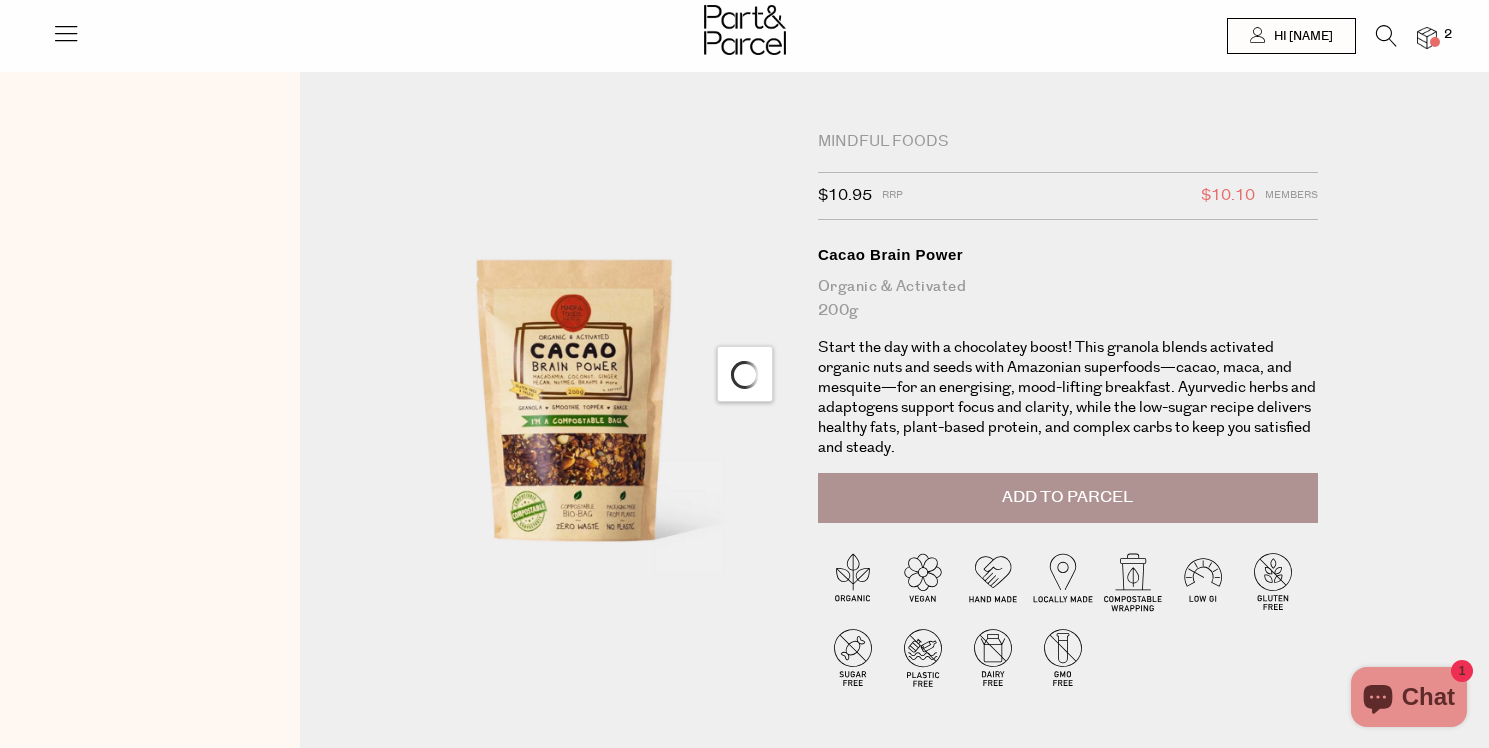 scroll, scrollTop: 0, scrollLeft: 0, axis: both 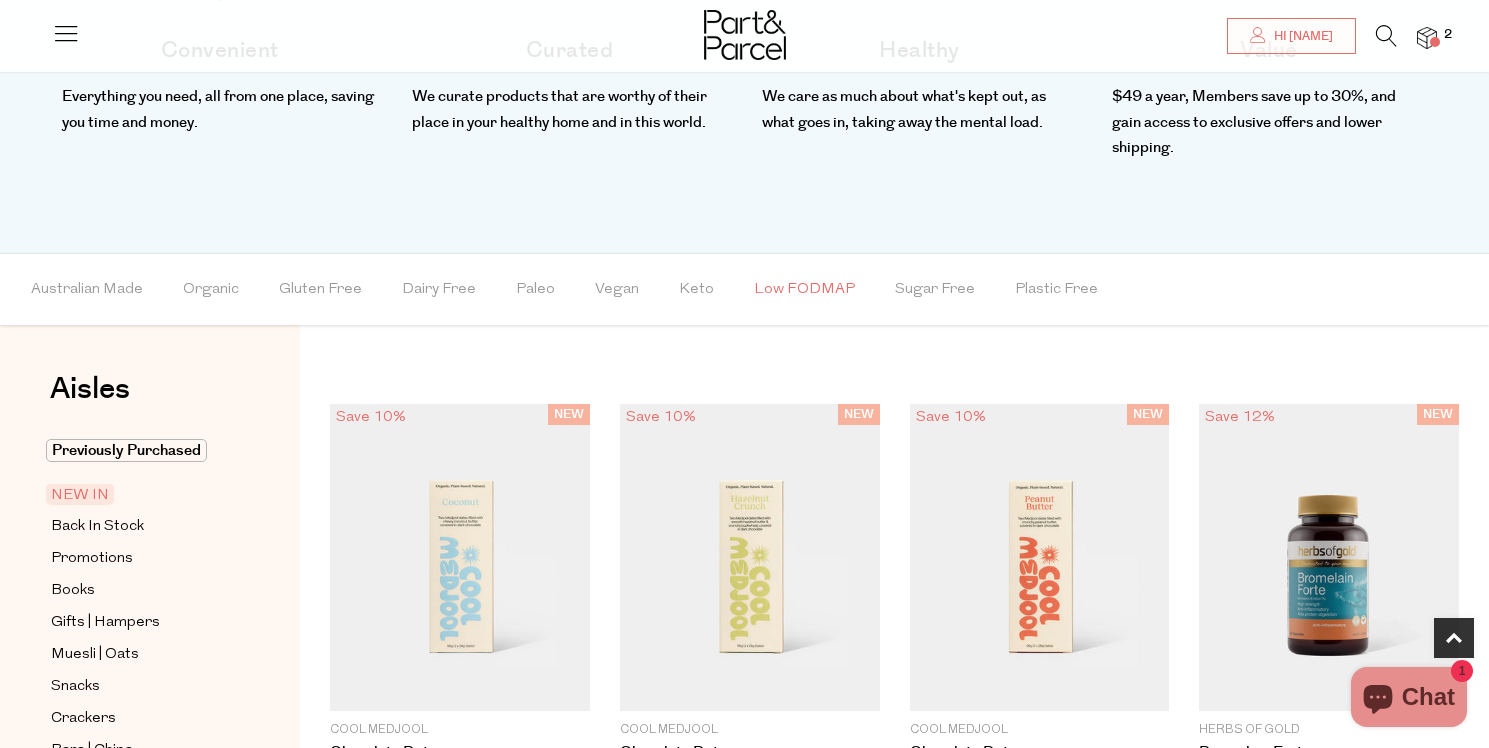 click on "Low FODMAP" at bounding box center [804, 290] 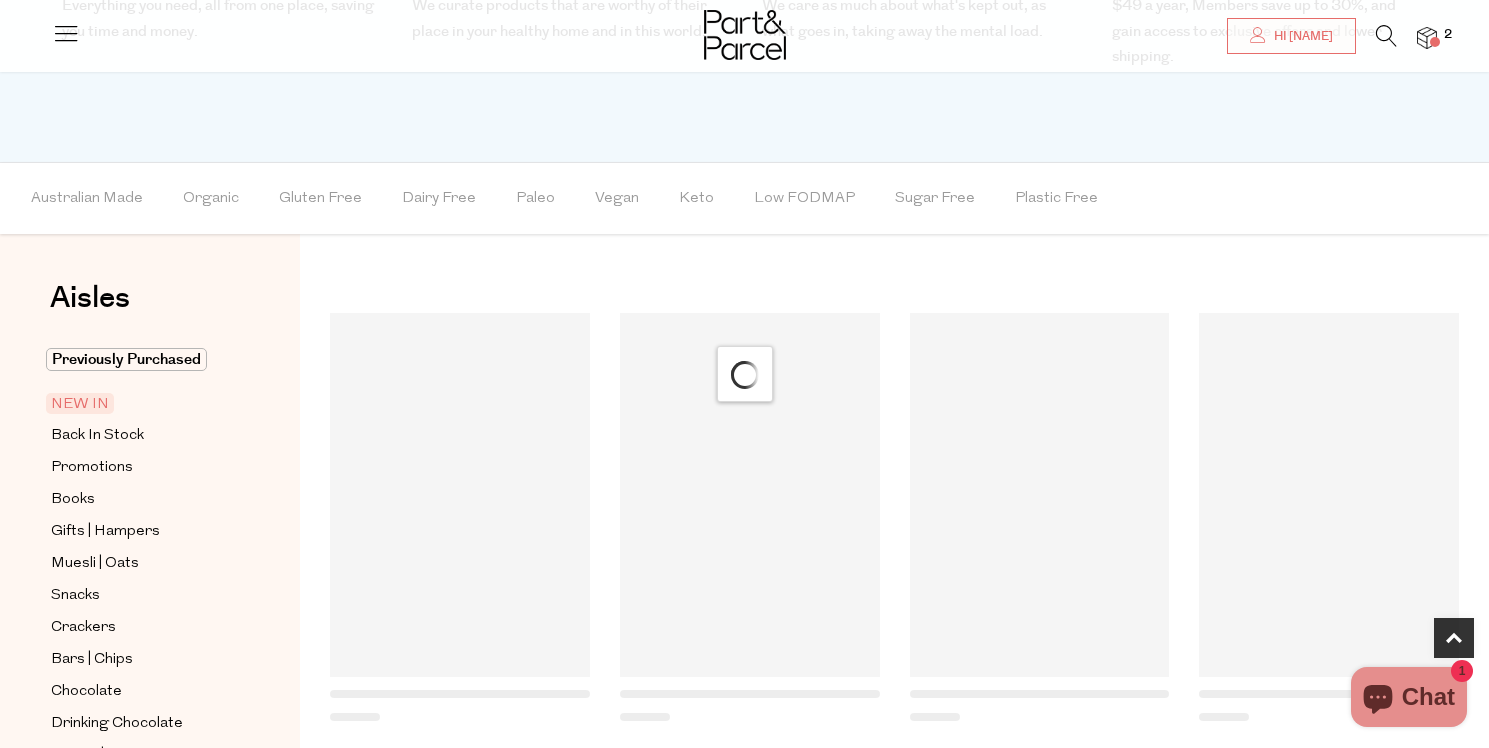 scroll, scrollTop: 1039, scrollLeft: 0, axis: vertical 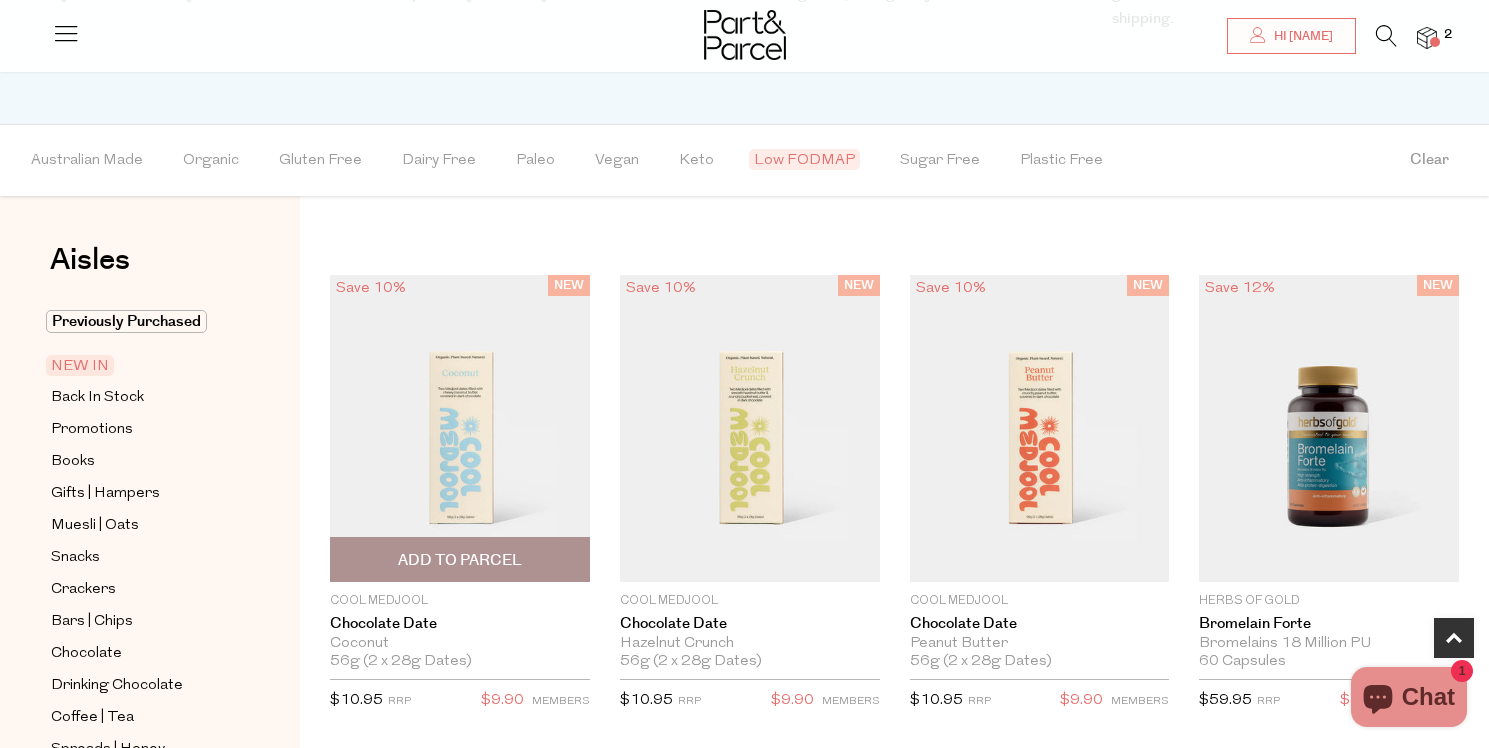 click at bounding box center [460, 428] 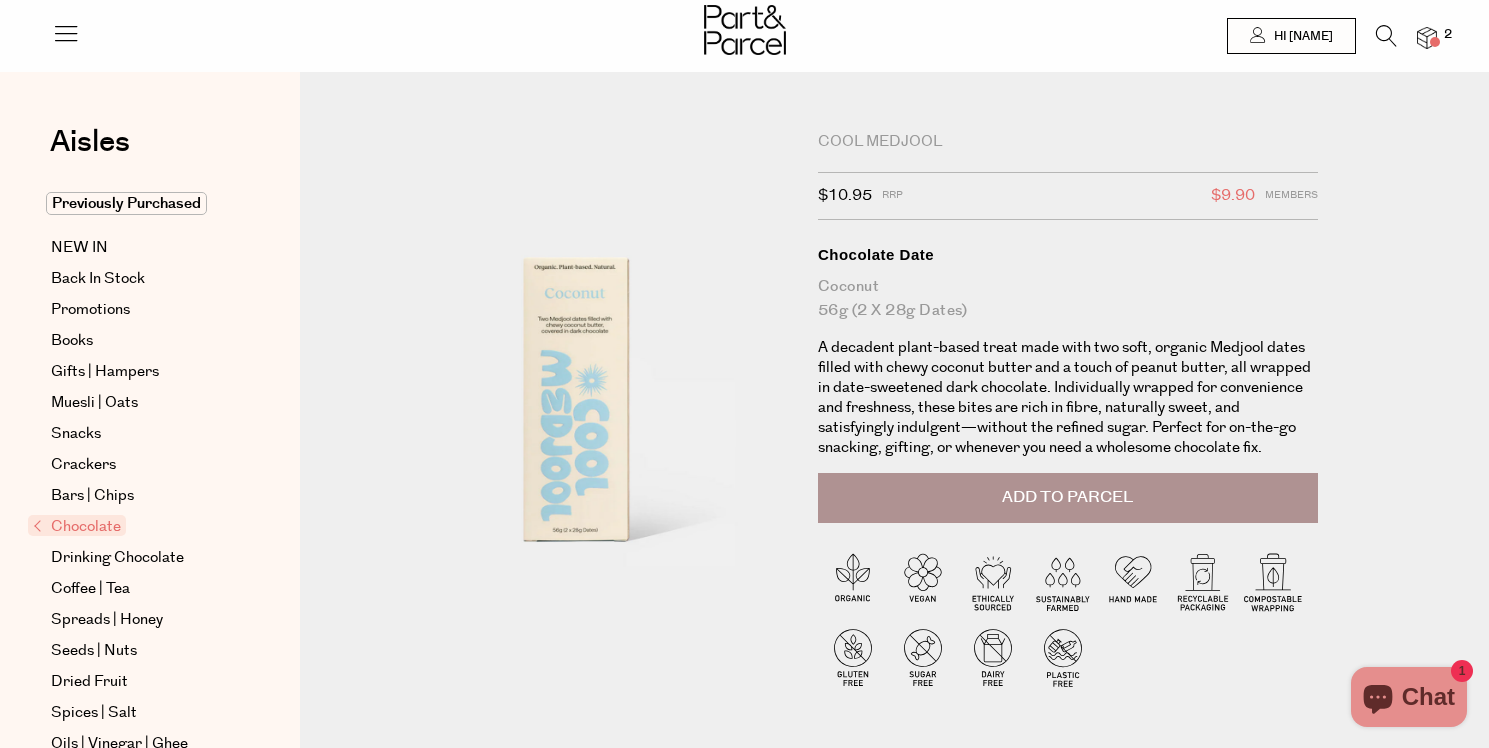 scroll, scrollTop: 0, scrollLeft: 0, axis: both 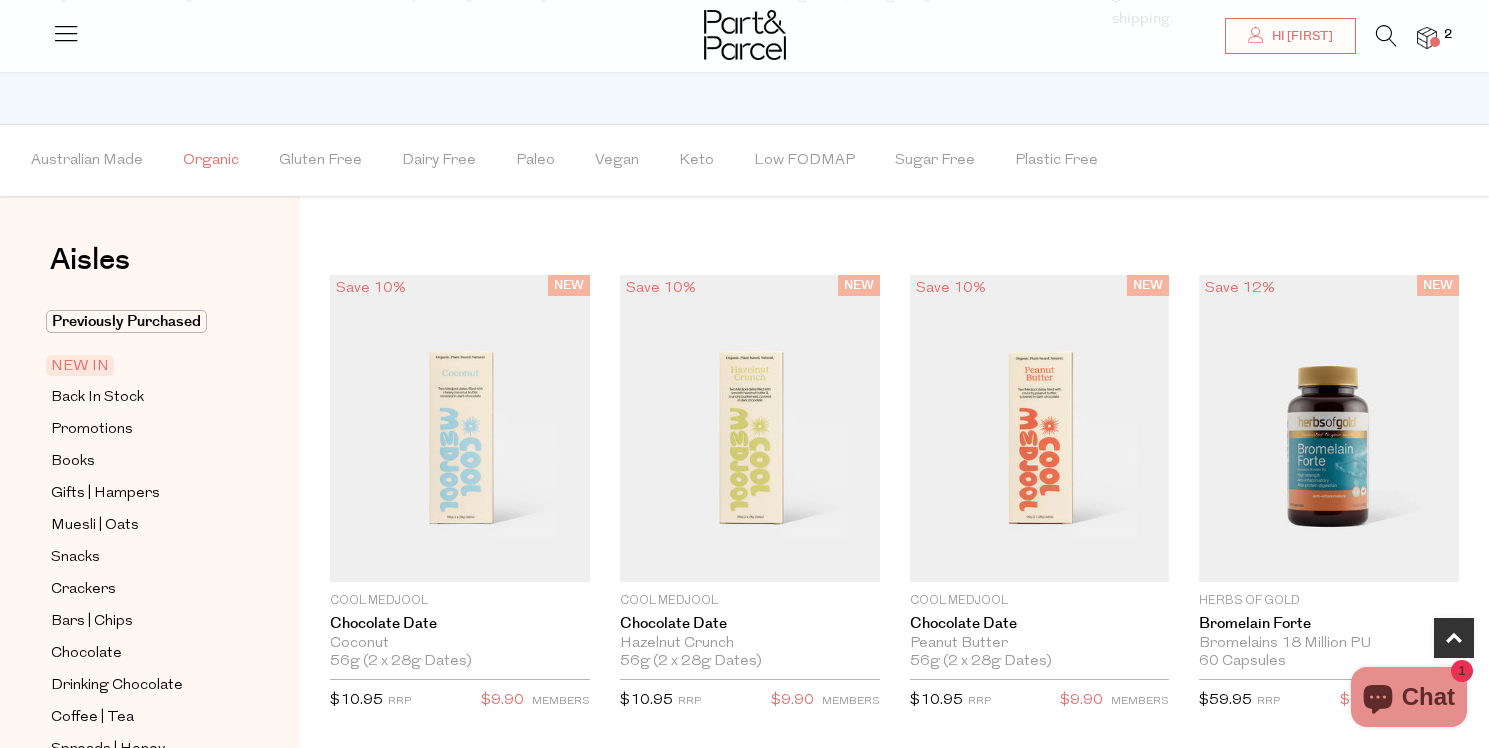 click on "Organic" at bounding box center [211, 161] 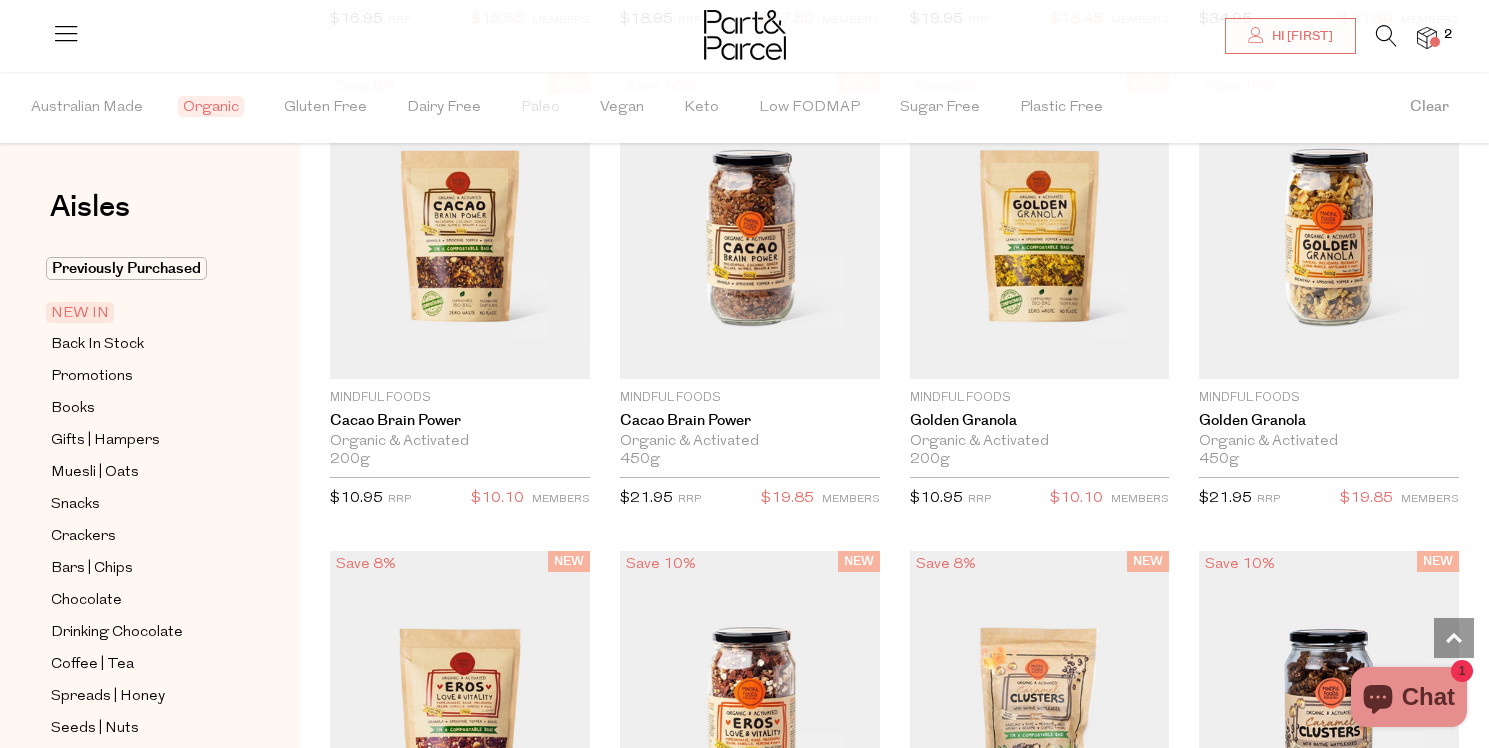scroll, scrollTop: 2199, scrollLeft: 0, axis: vertical 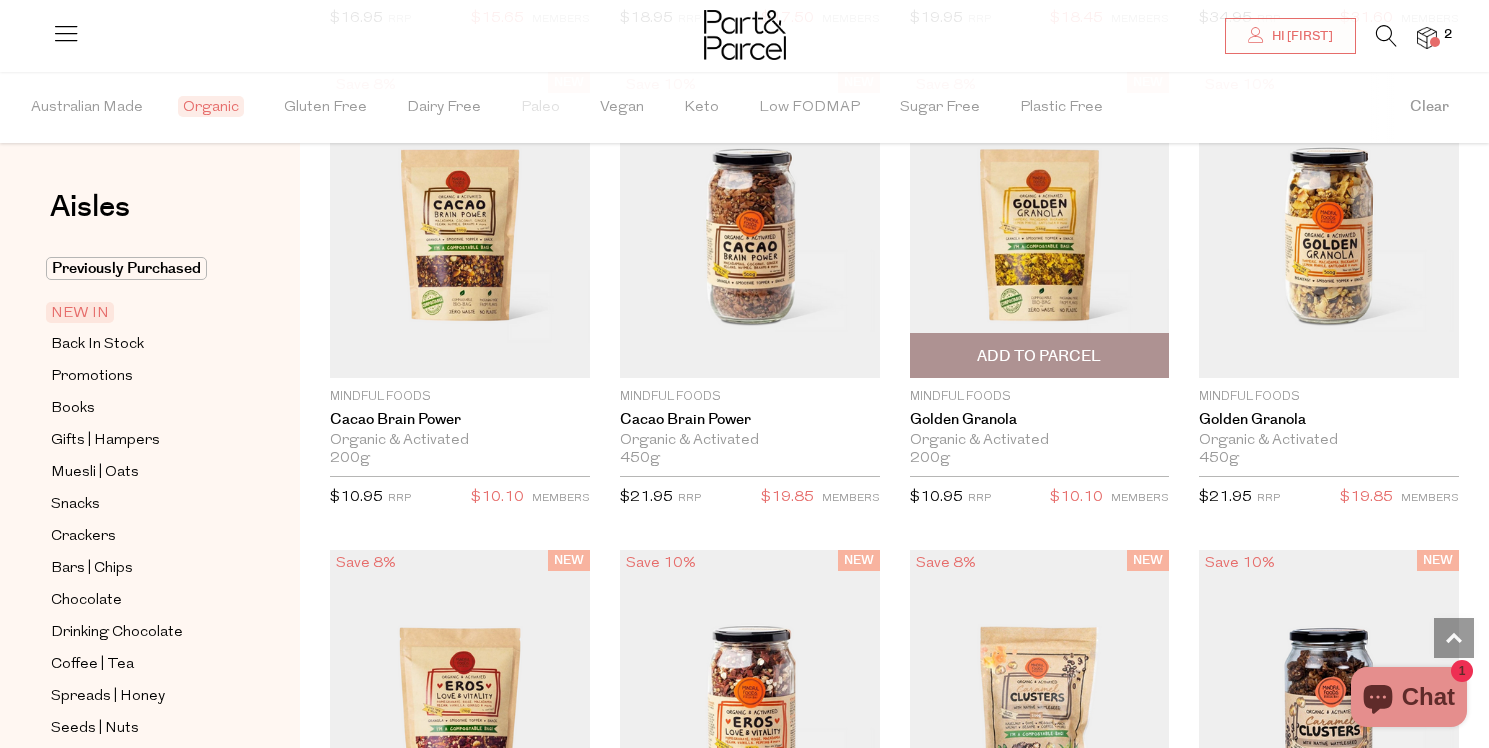 click at bounding box center [1040, 225] 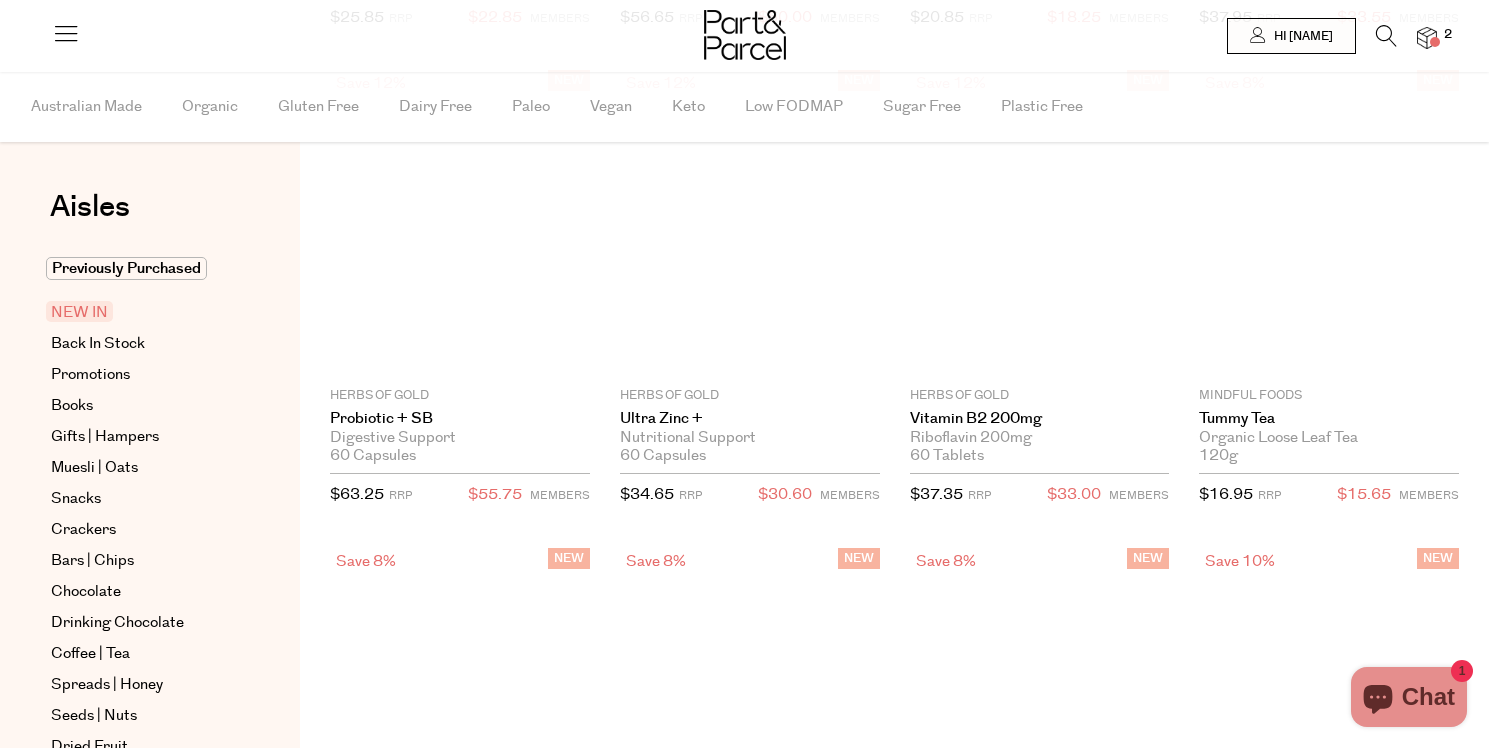 scroll, scrollTop: 0, scrollLeft: 0, axis: both 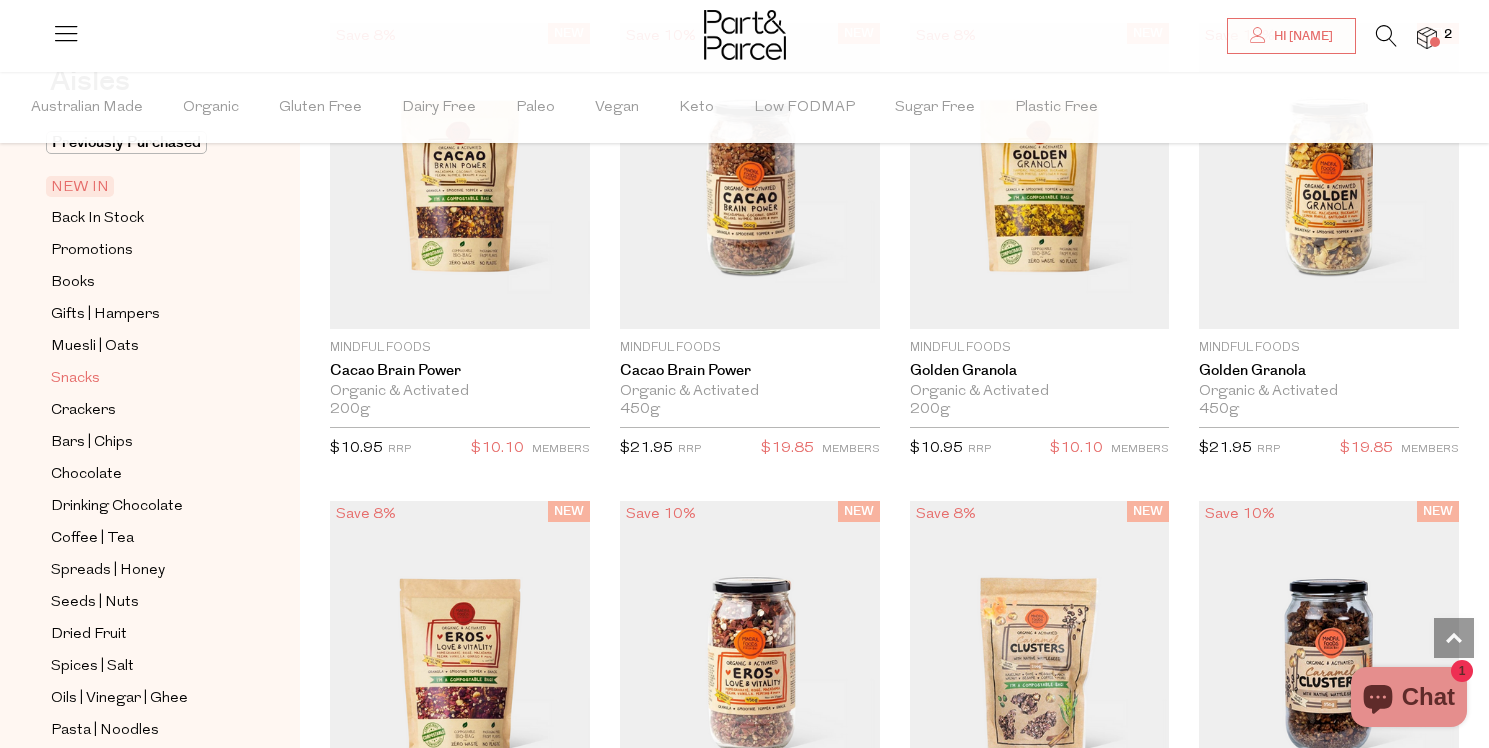 click on "Snacks" at bounding box center (75, 379) 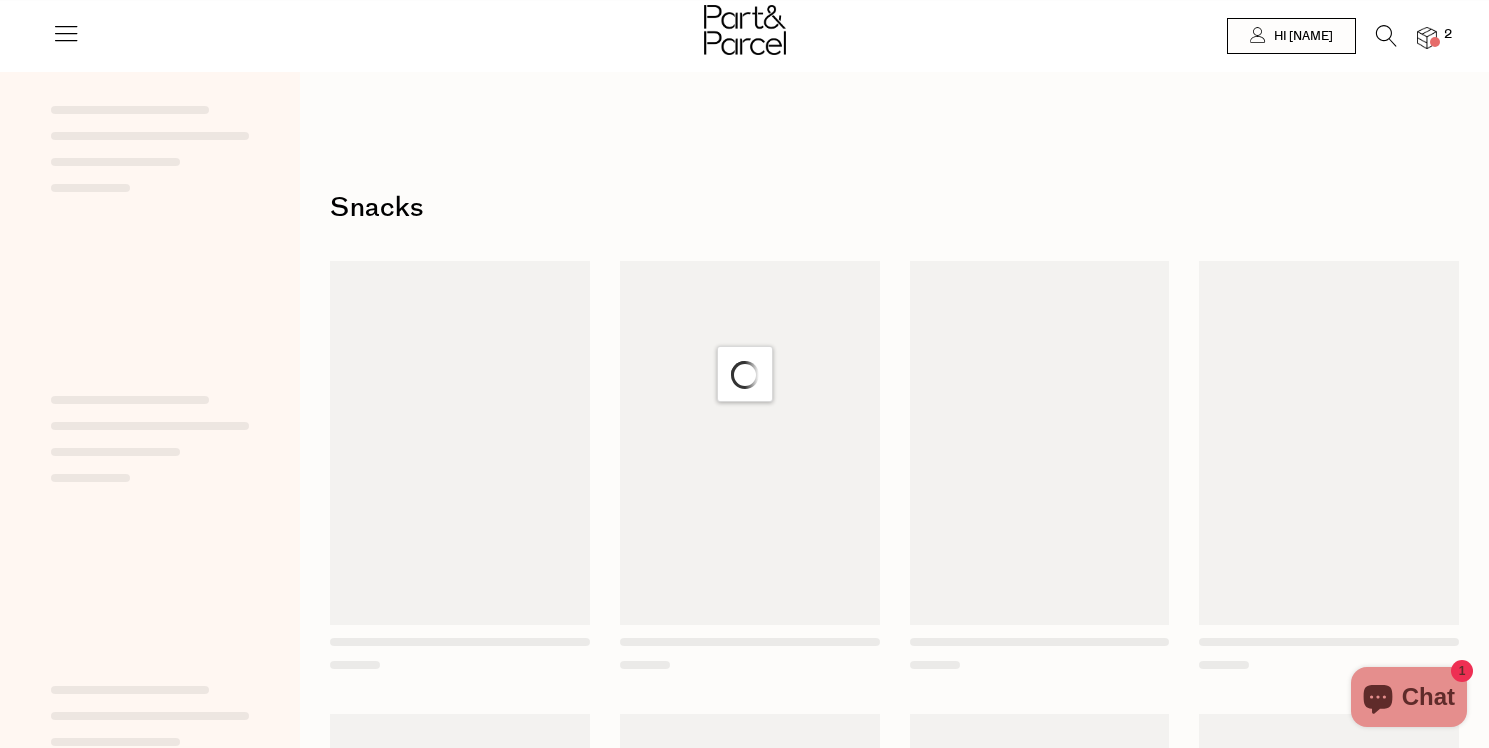 scroll, scrollTop: 0, scrollLeft: 0, axis: both 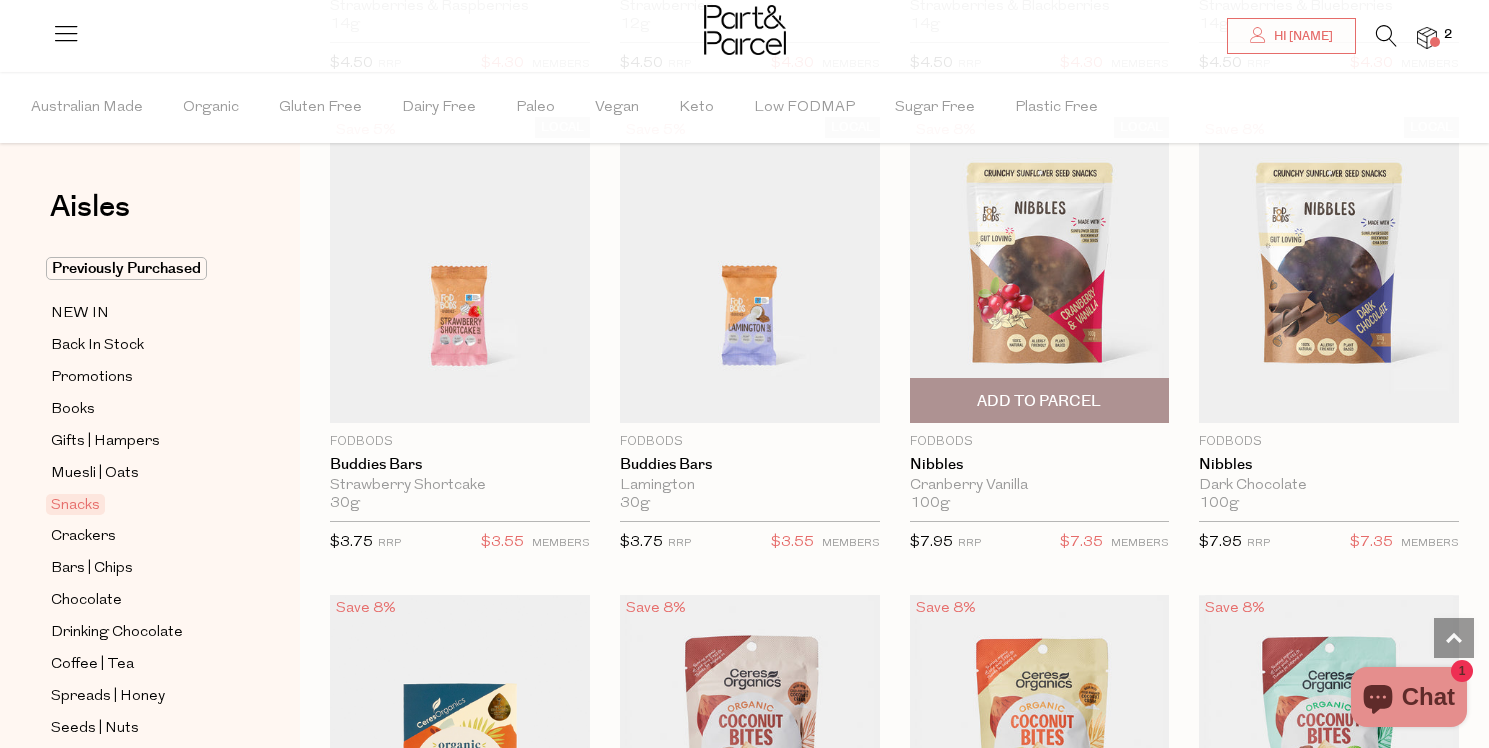 click at bounding box center [1040, 270] 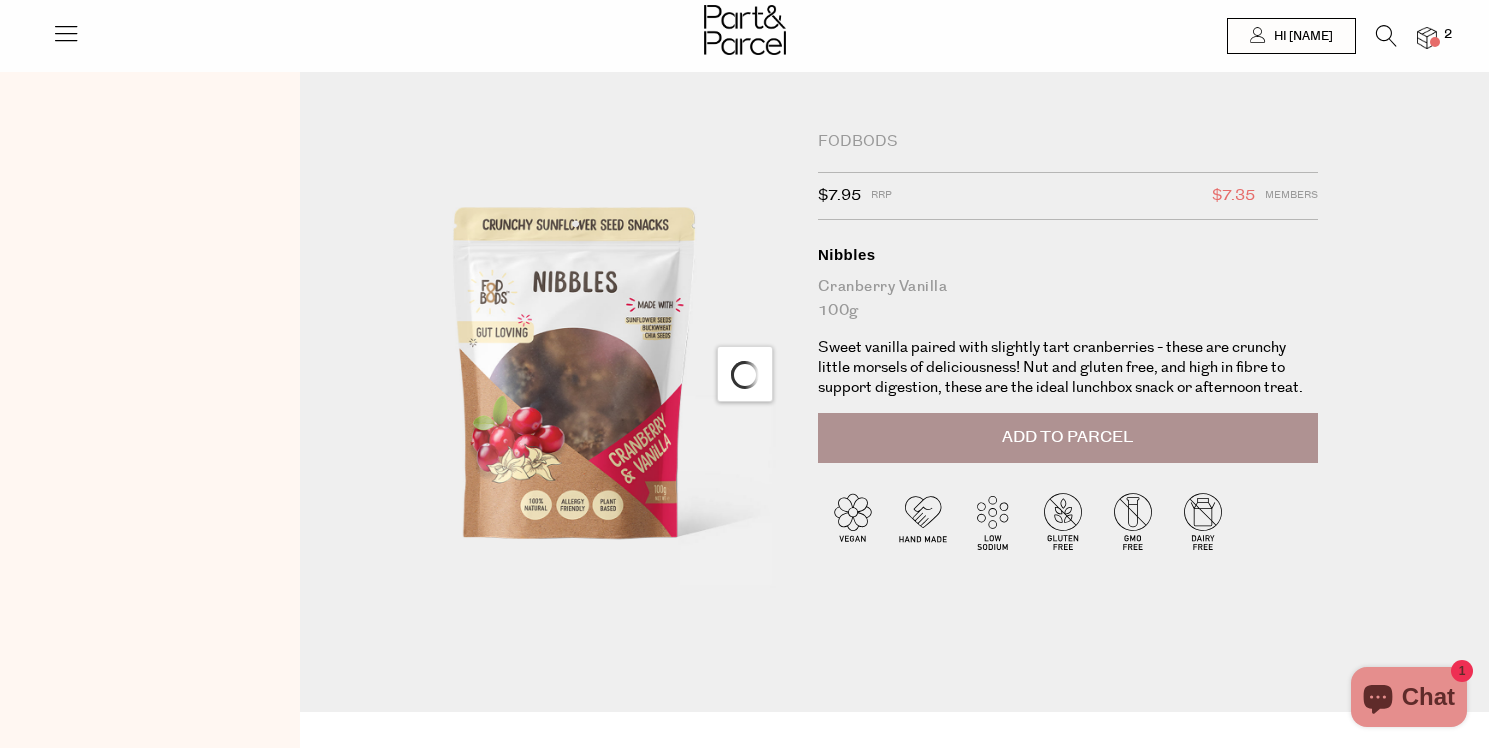 scroll, scrollTop: 0, scrollLeft: 0, axis: both 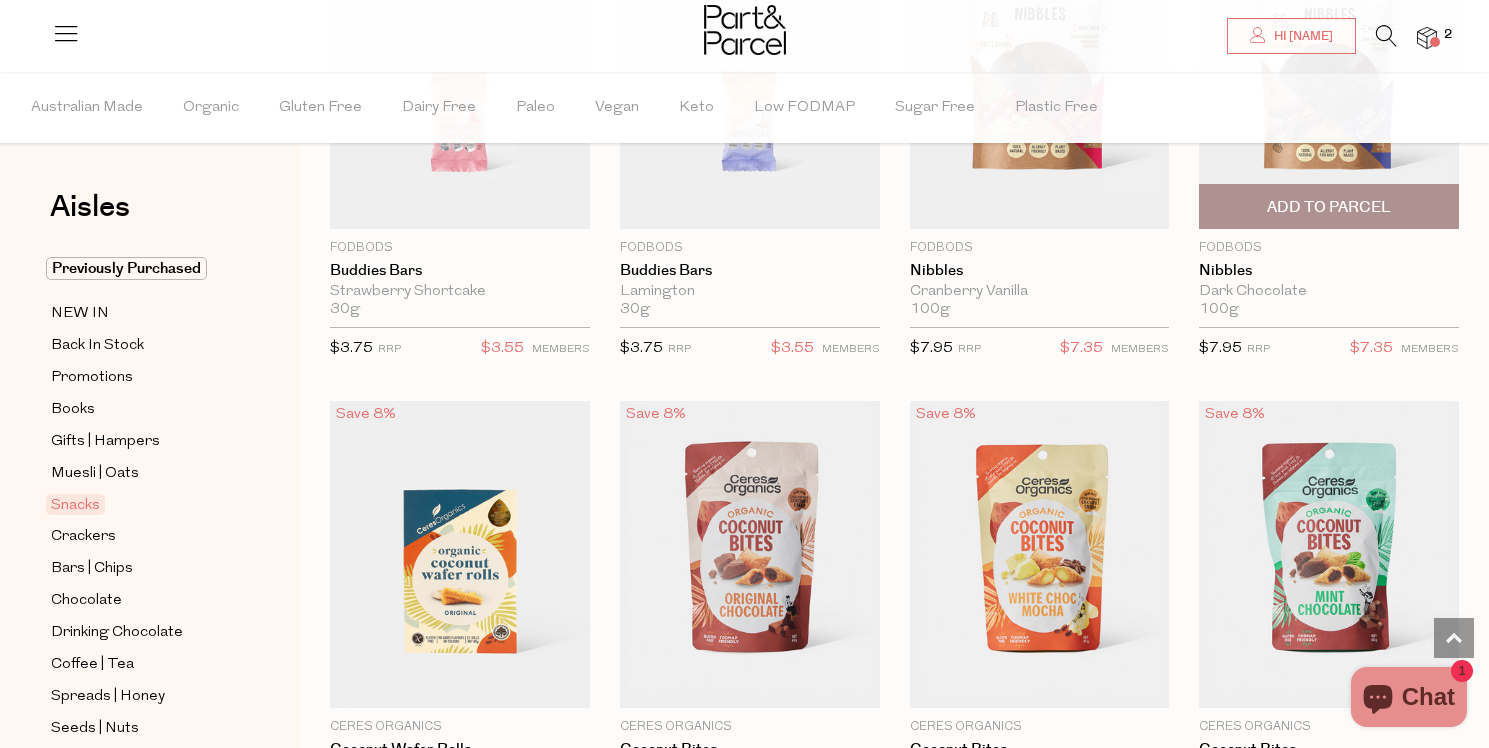 click at bounding box center (1329, 76) 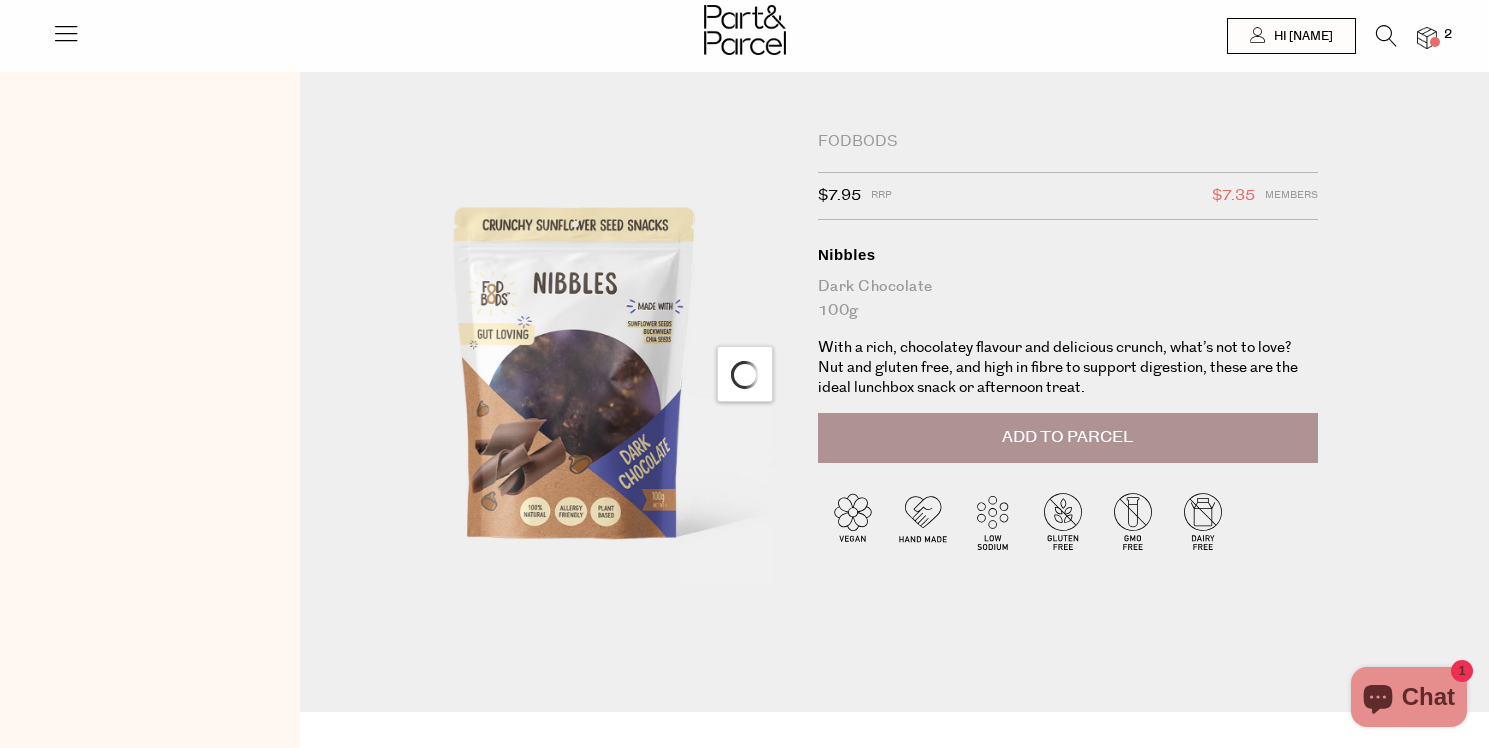 scroll, scrollTop: 0, scrollLeft: 0, axis: both 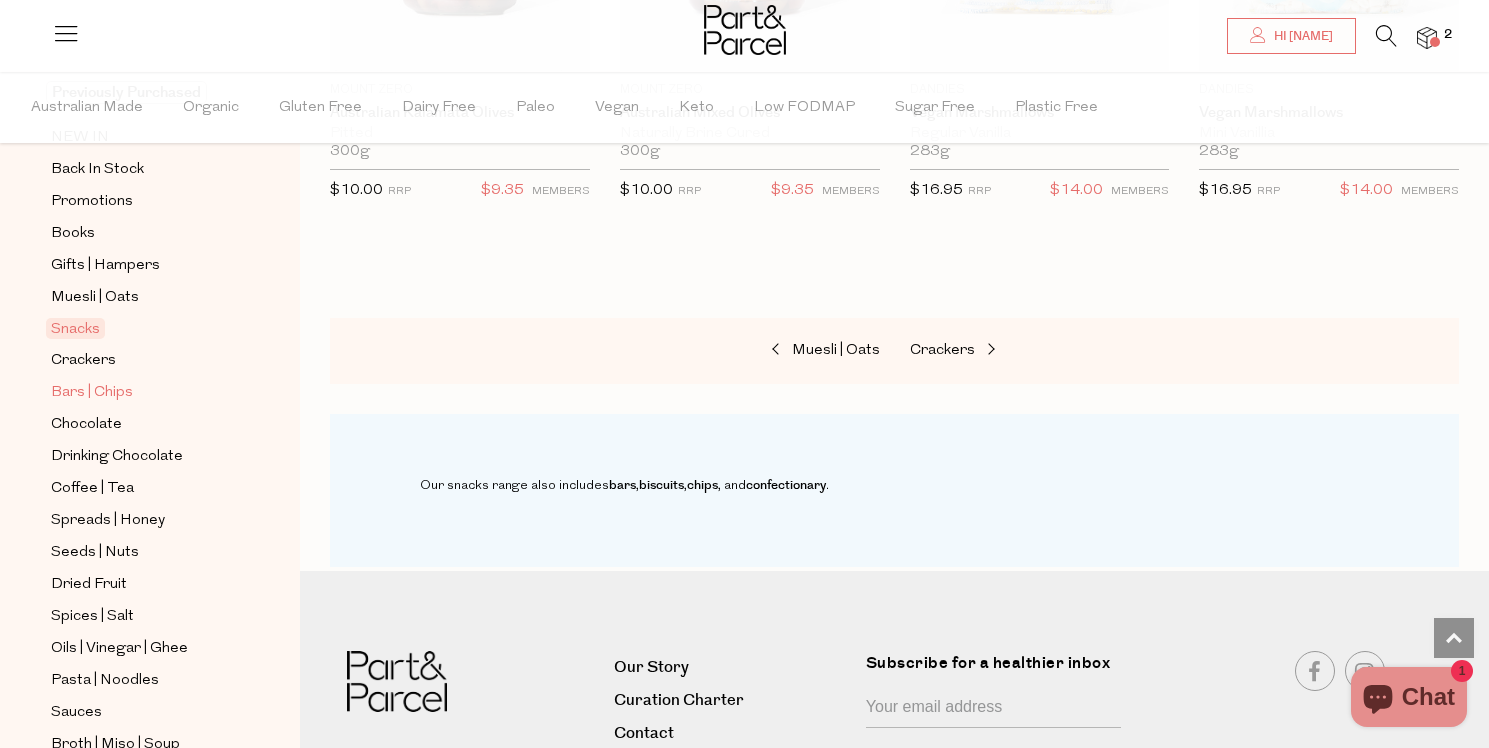 click on "Bars | Chips" at bounding box center (92, 393) 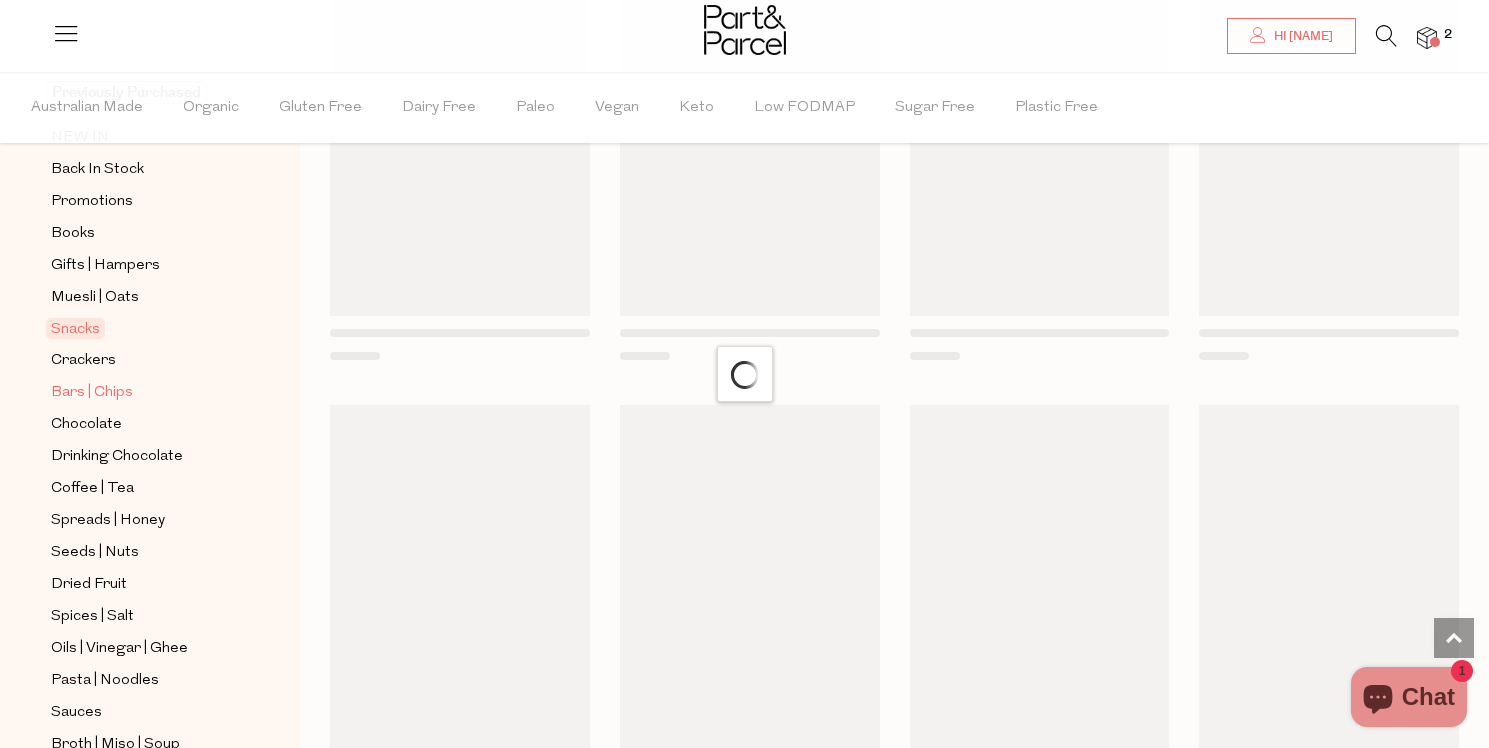 scroll, scrollTop: 148, scrollLeft: 0, axis: vertical 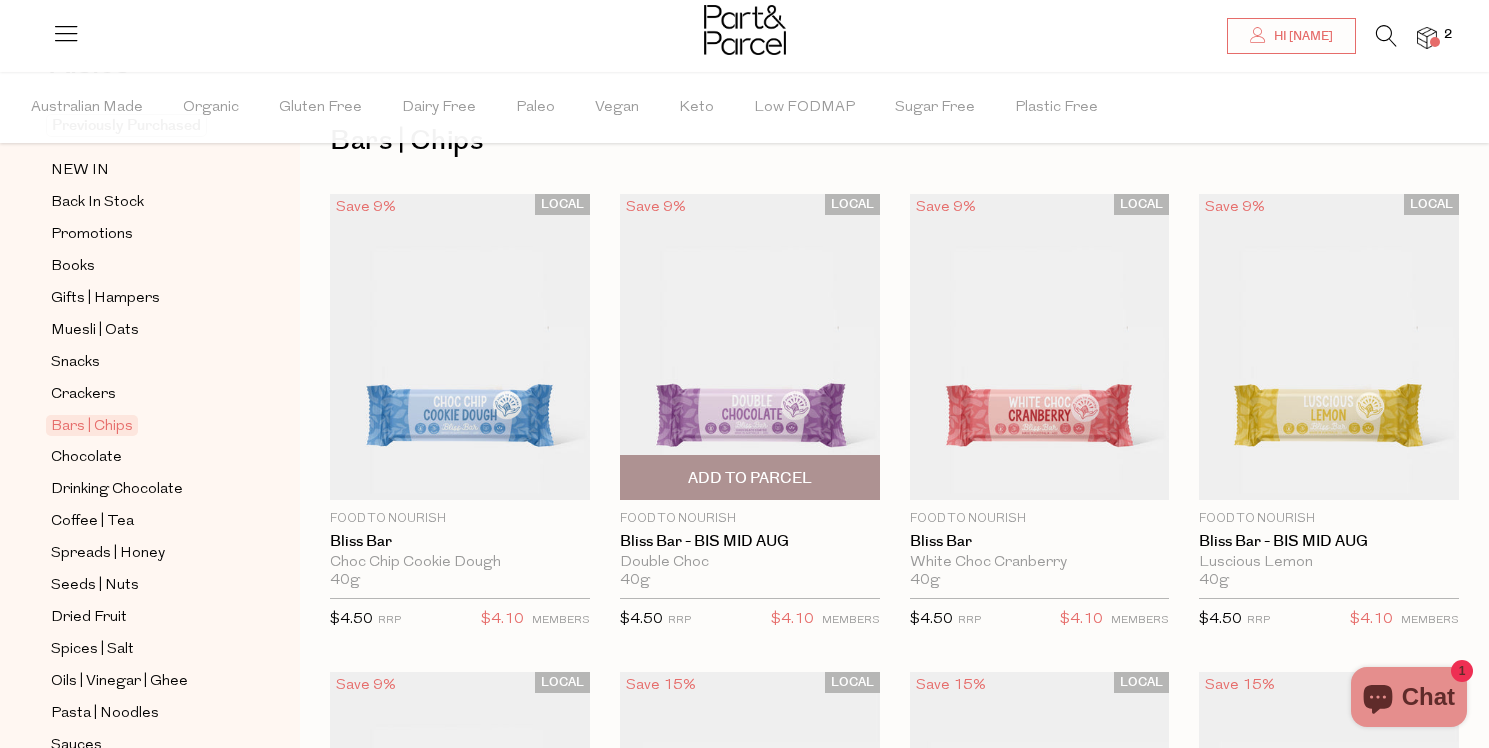 click at bounding box center (750, 347) 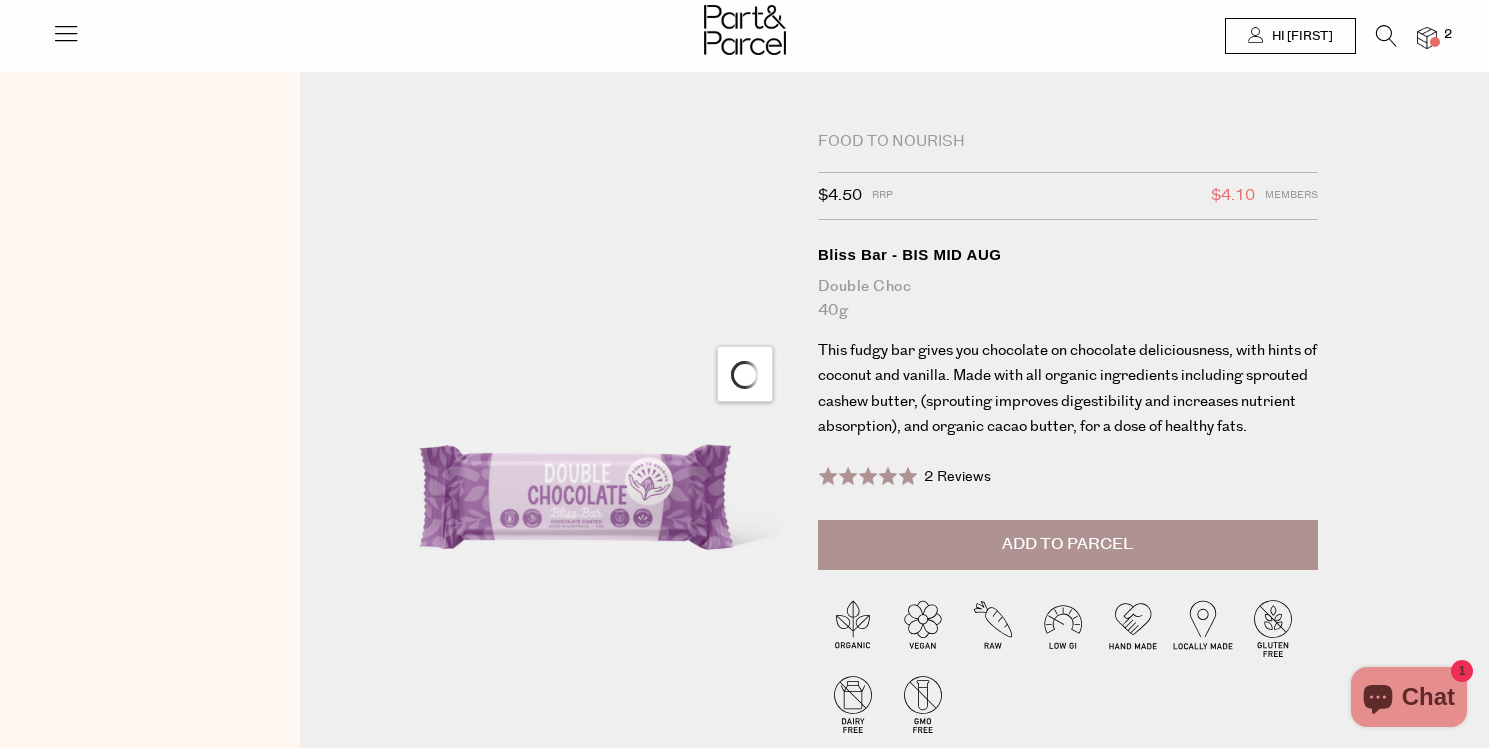 scroll, scrollTop: 0, scrollLeft: 0, axis: both 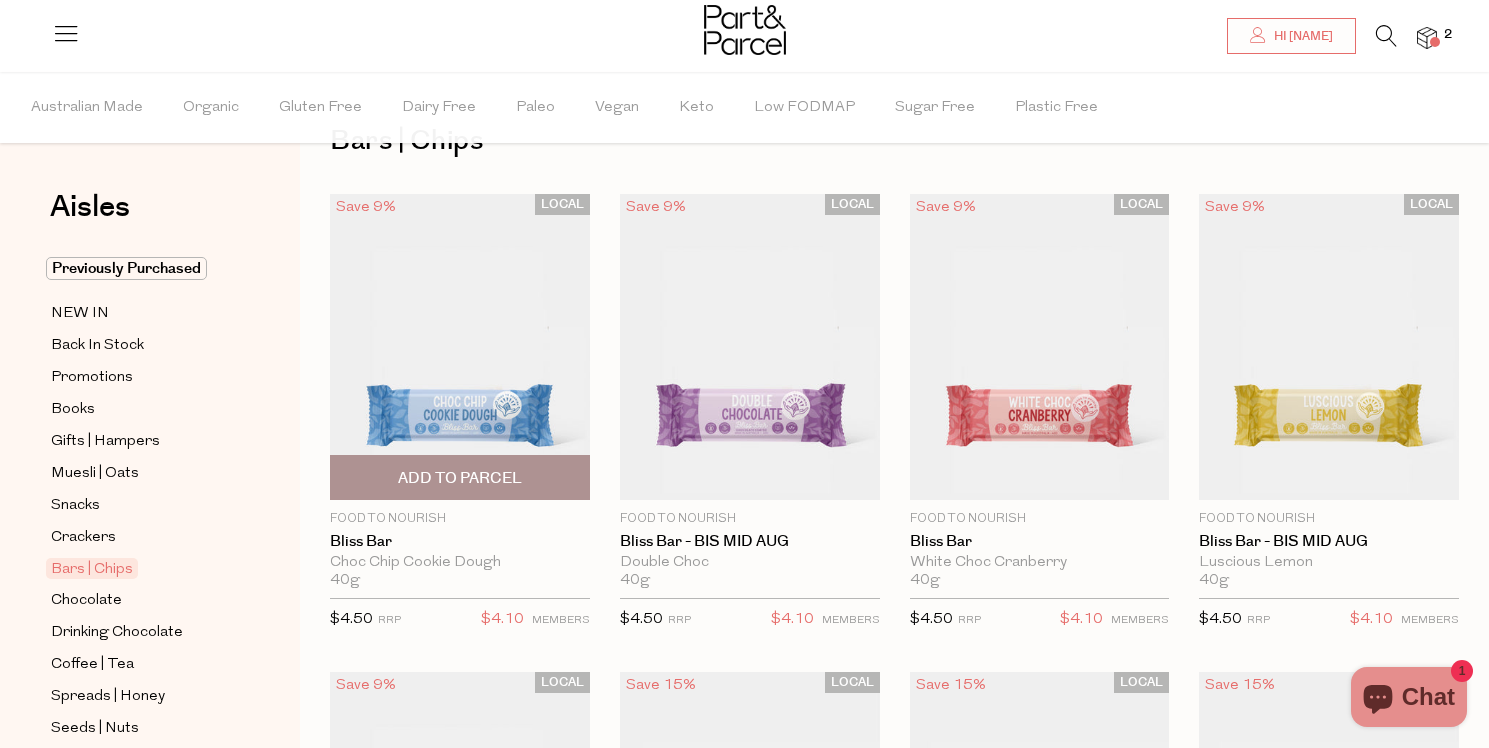 click at bounding box center [460, 347] 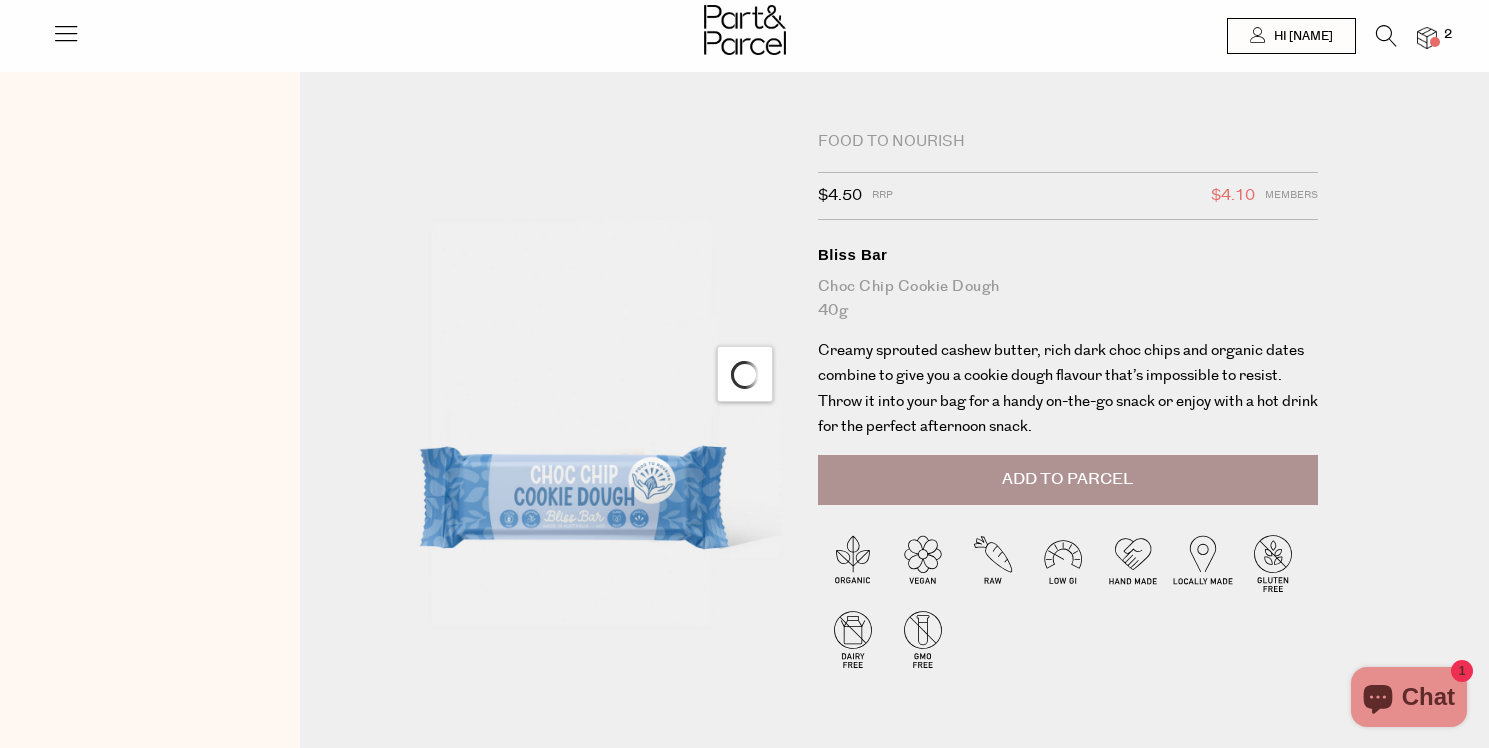 scroll, scrollTop: 0, scrollLeft: 0, axis: both 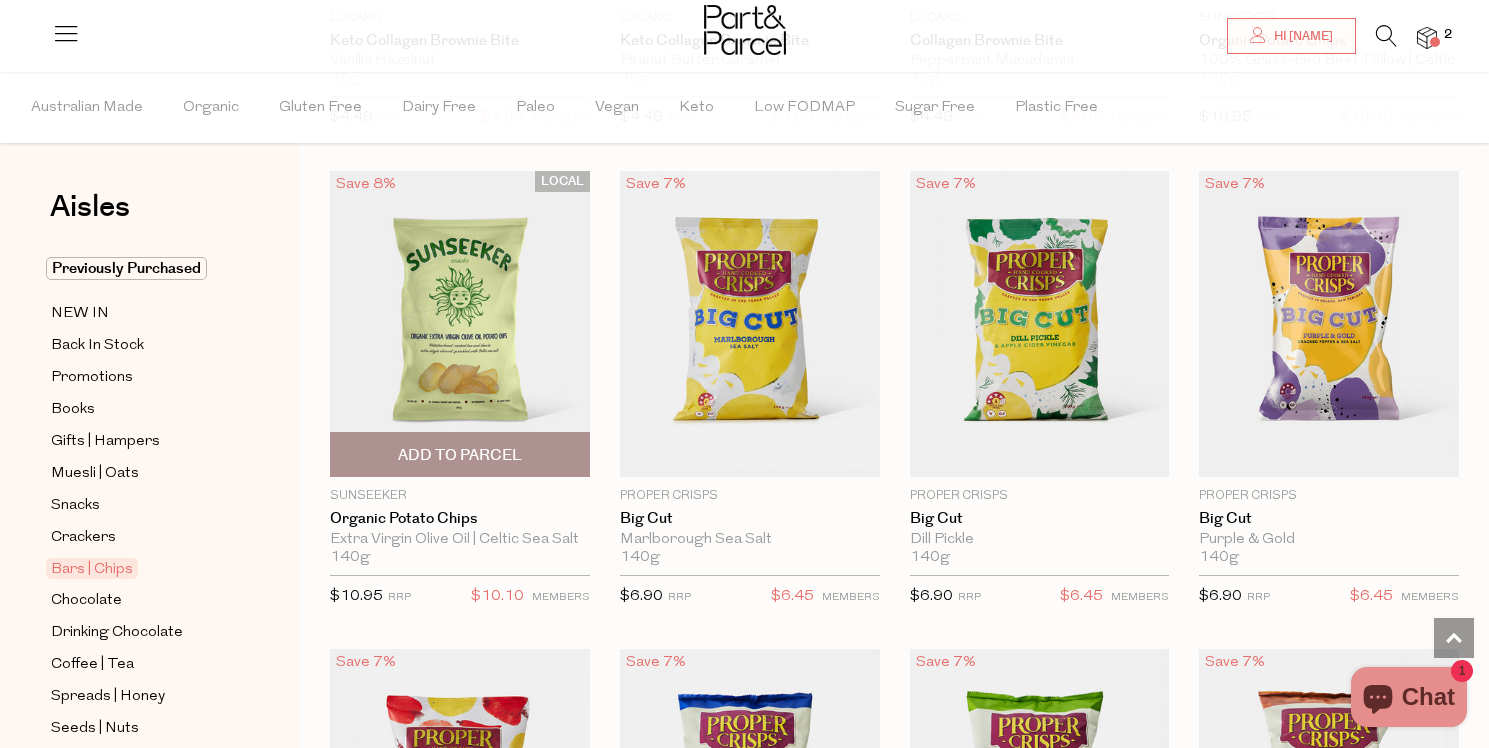 click at bounding box center [460, 324] 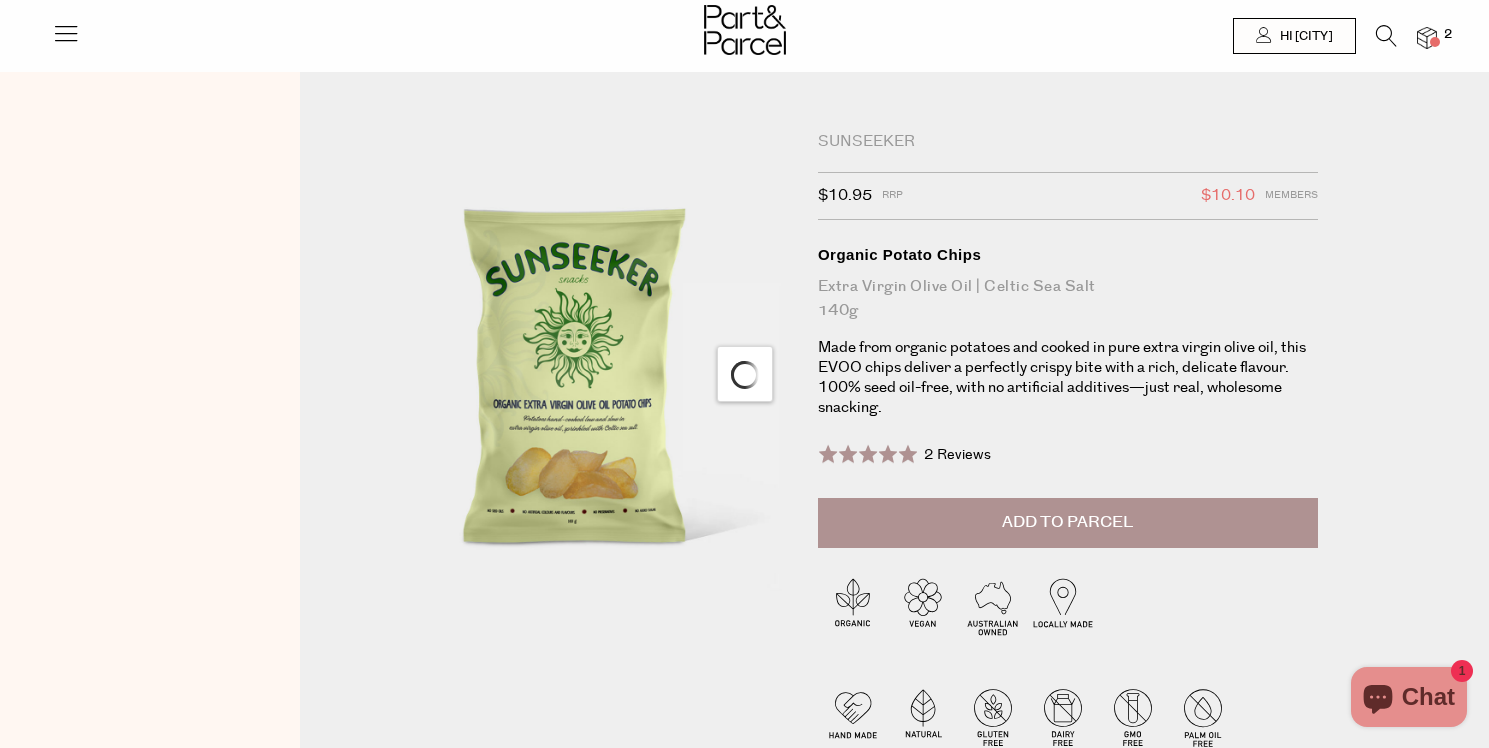 scroll, scrollTop: 0, scrollLeft: 0, axis: both 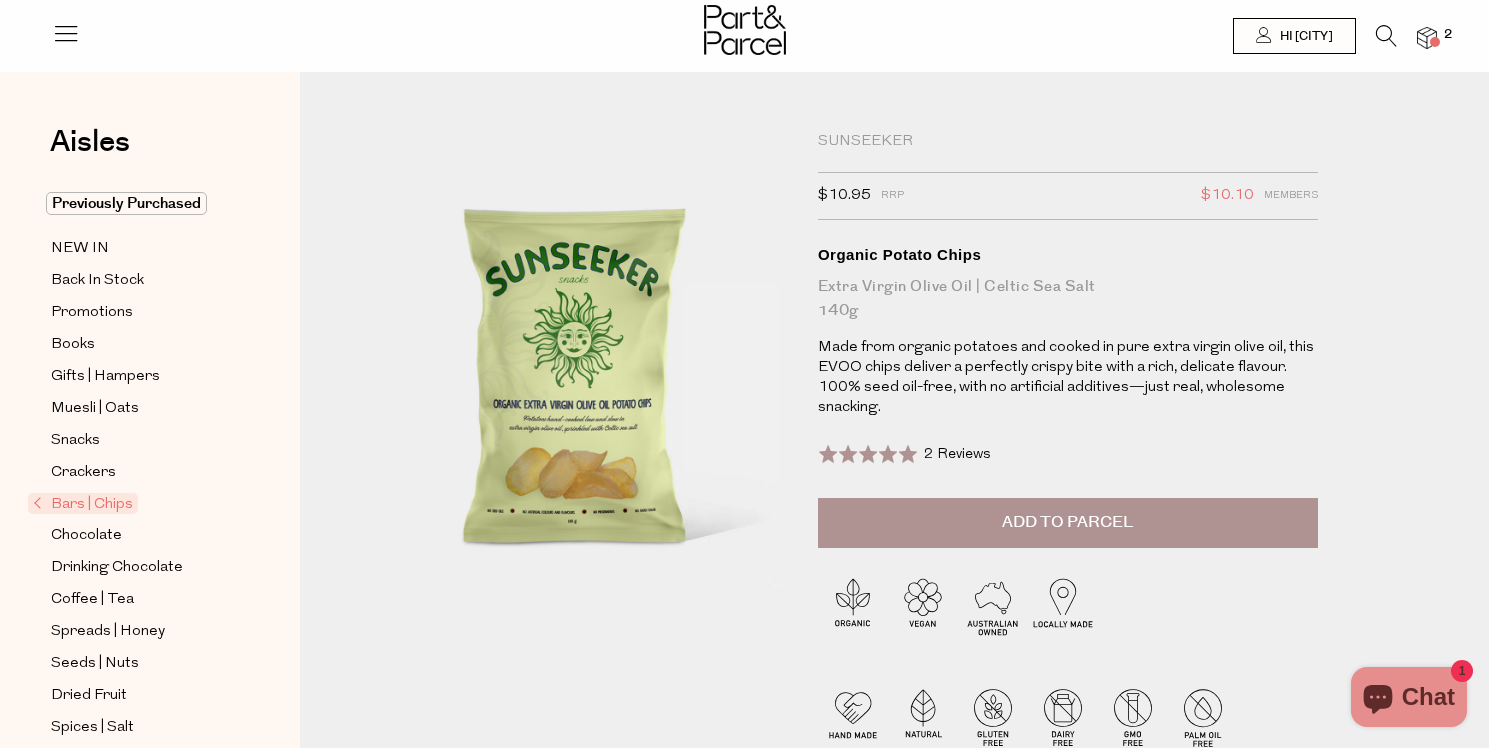 click on "Add to Parcel" at bounding box center (1068, 523) 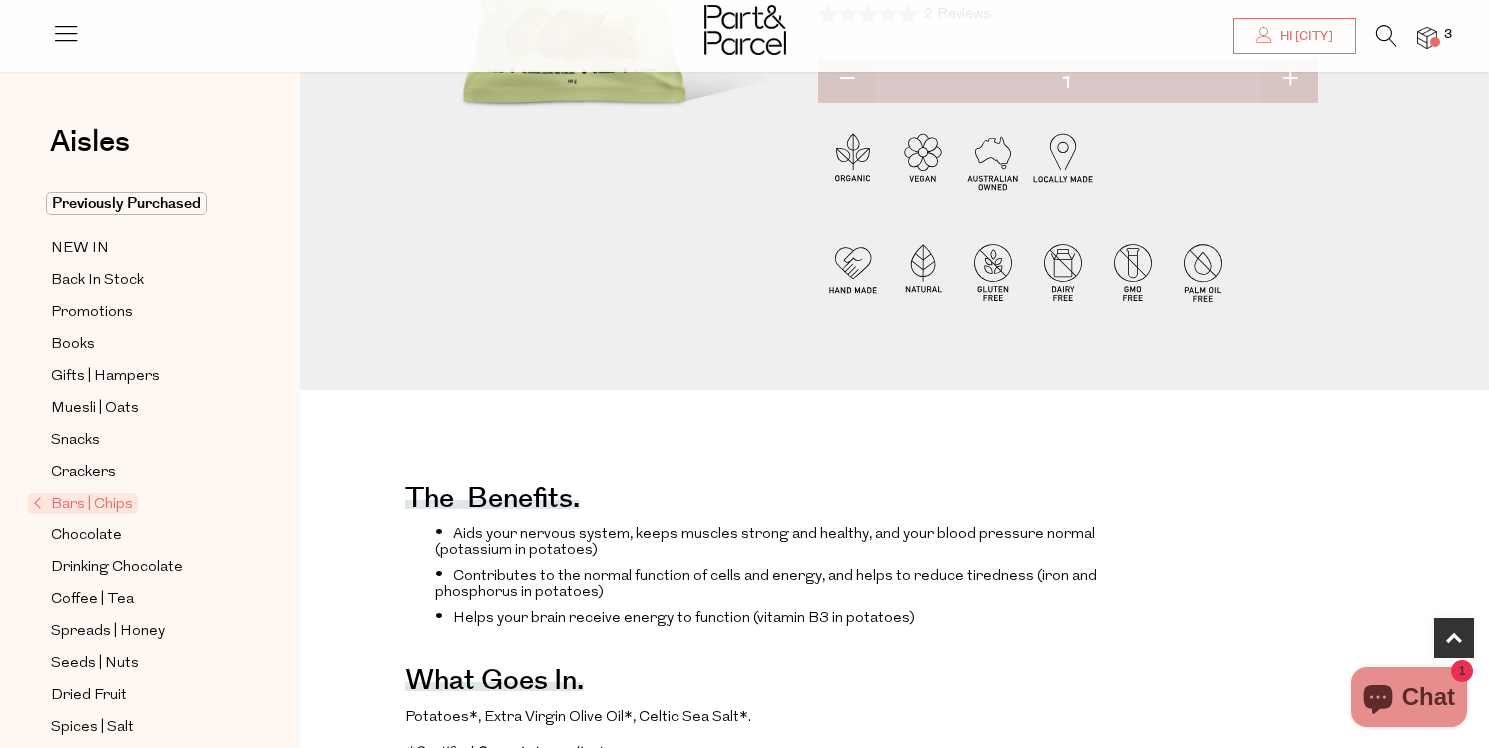 scroll, scrollTop: 0, scrollLeft: 0, axis: both 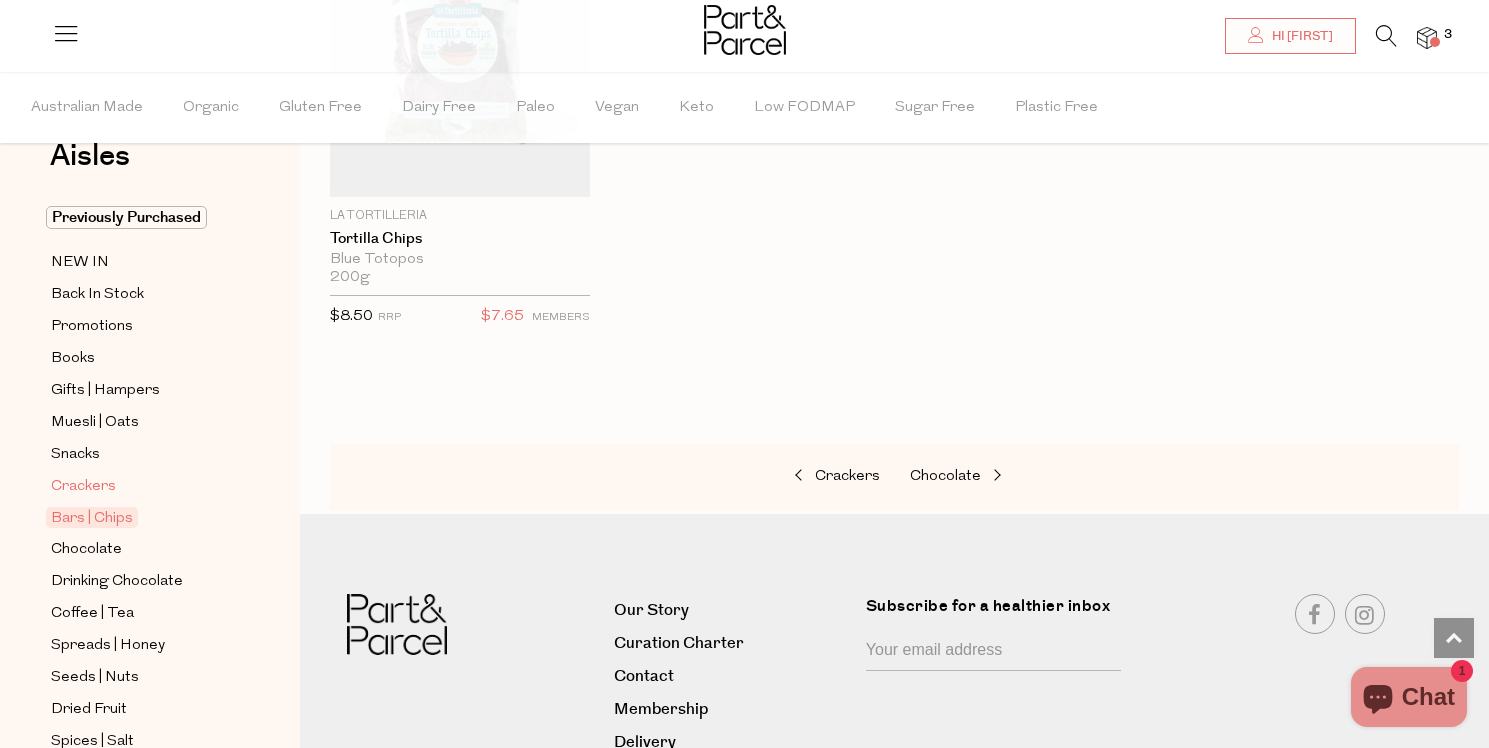 click on "Crackers" at bounding box center [83, 487] 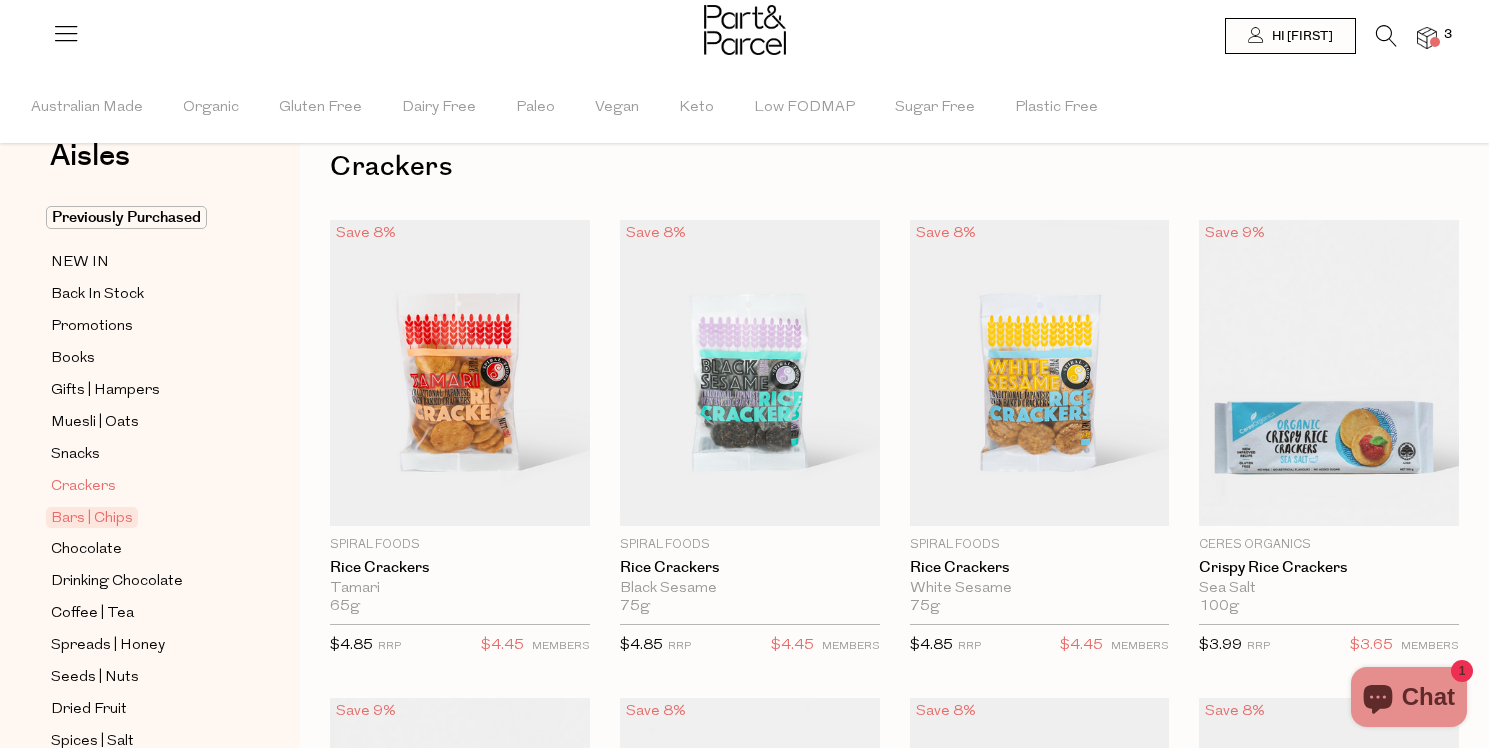 scroll, scrollTop: 0, scrollLeft: 0, axis: both 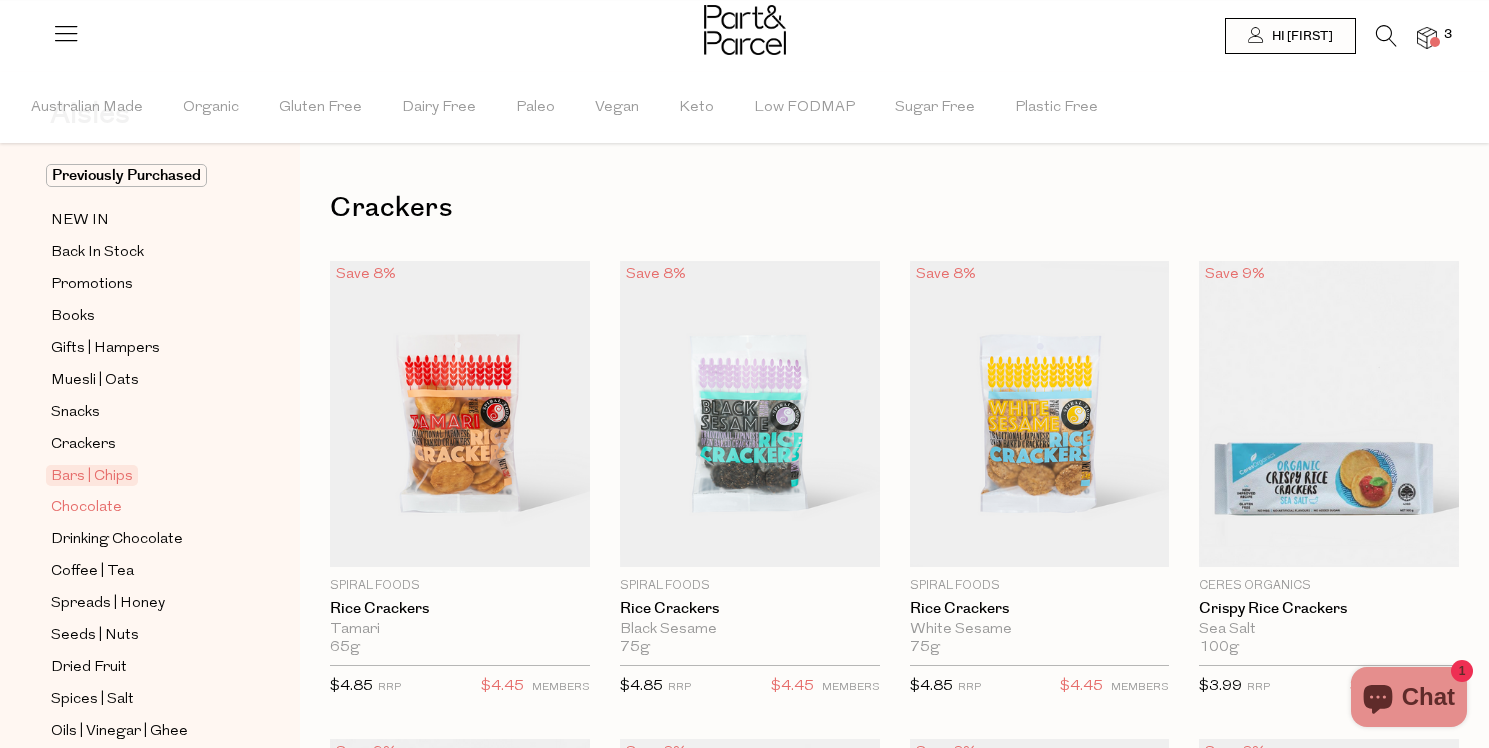 click on "Chocolate" at bounding box center [86, 508] 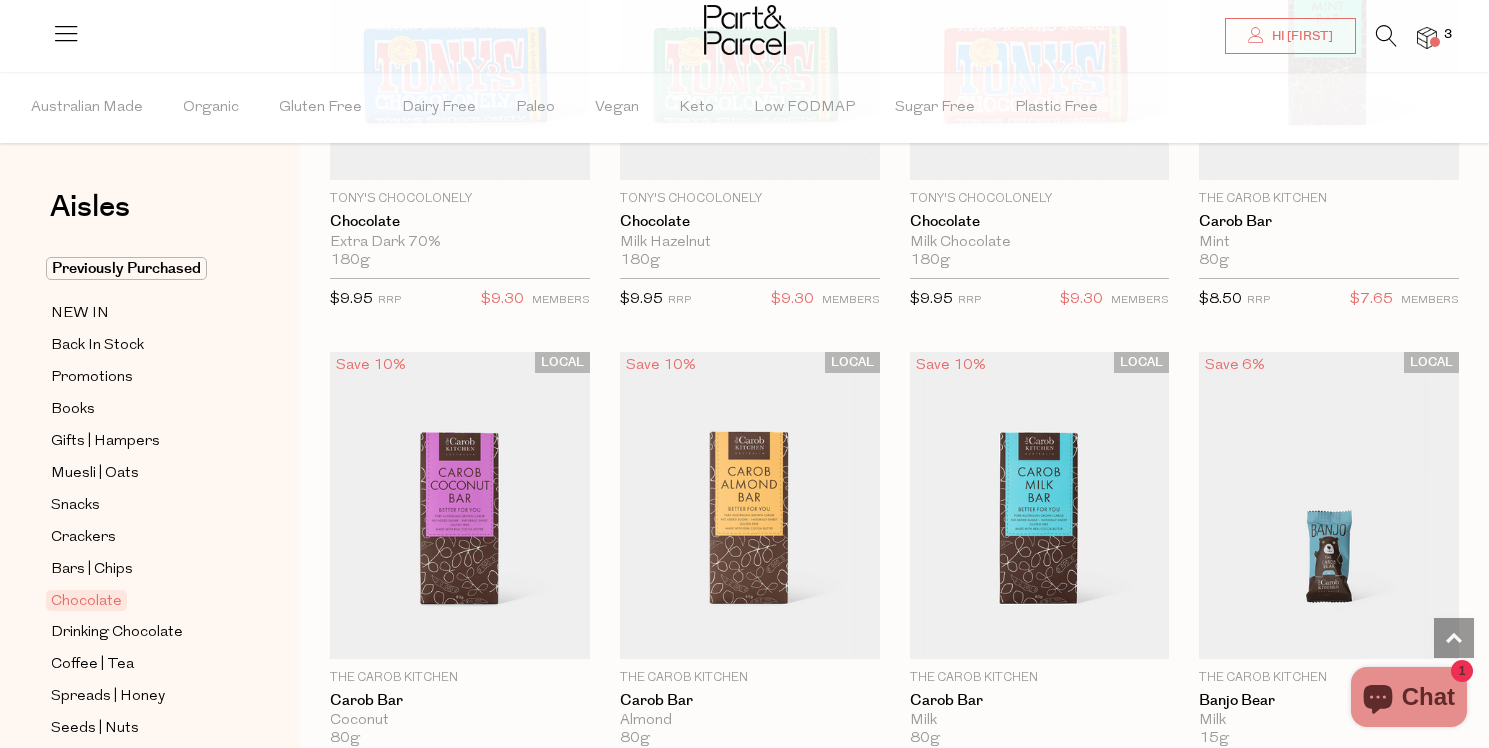 scroll, scrollTop: 5240, scrollLeft: 0, axis: vertical 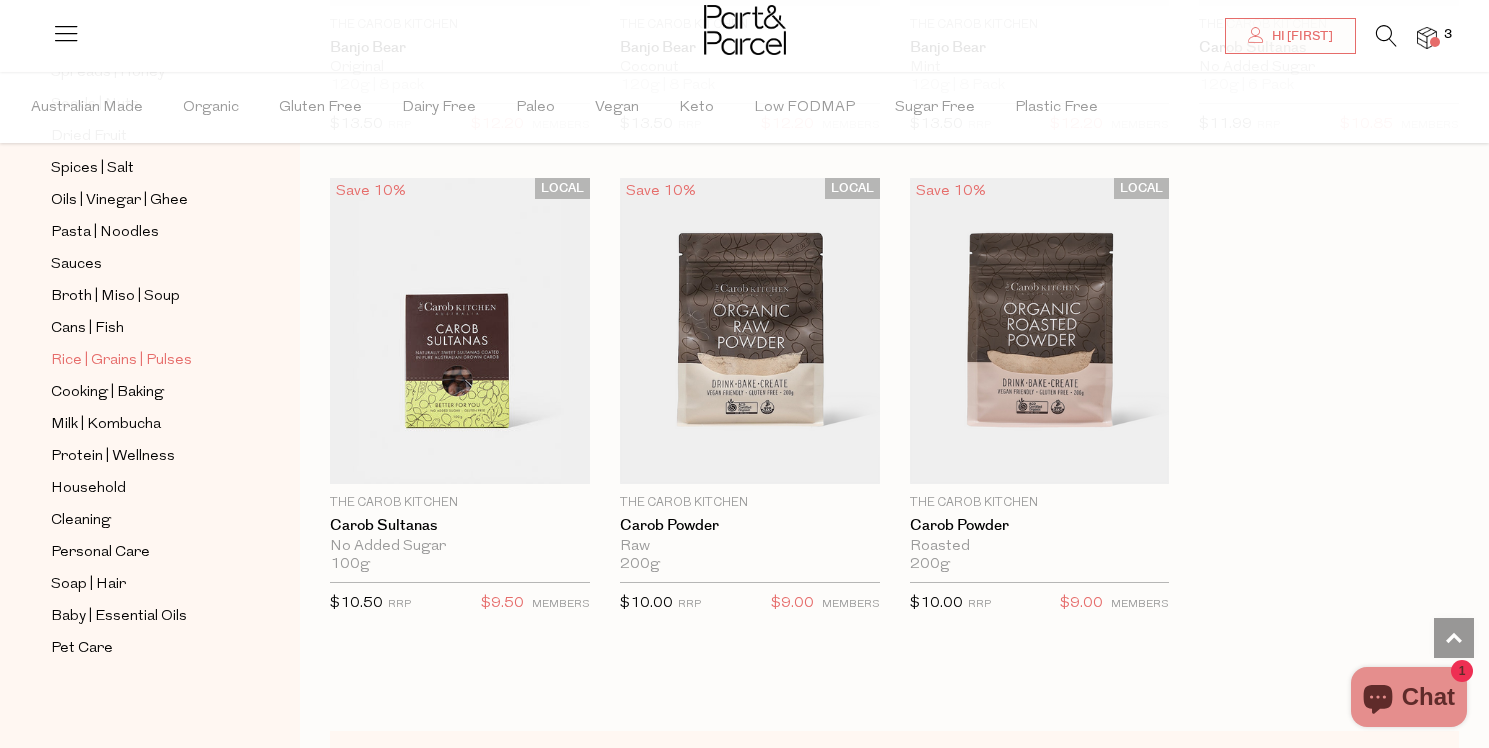 click on "Rice | Grains | Pulses" at bounding box center (121, 361) 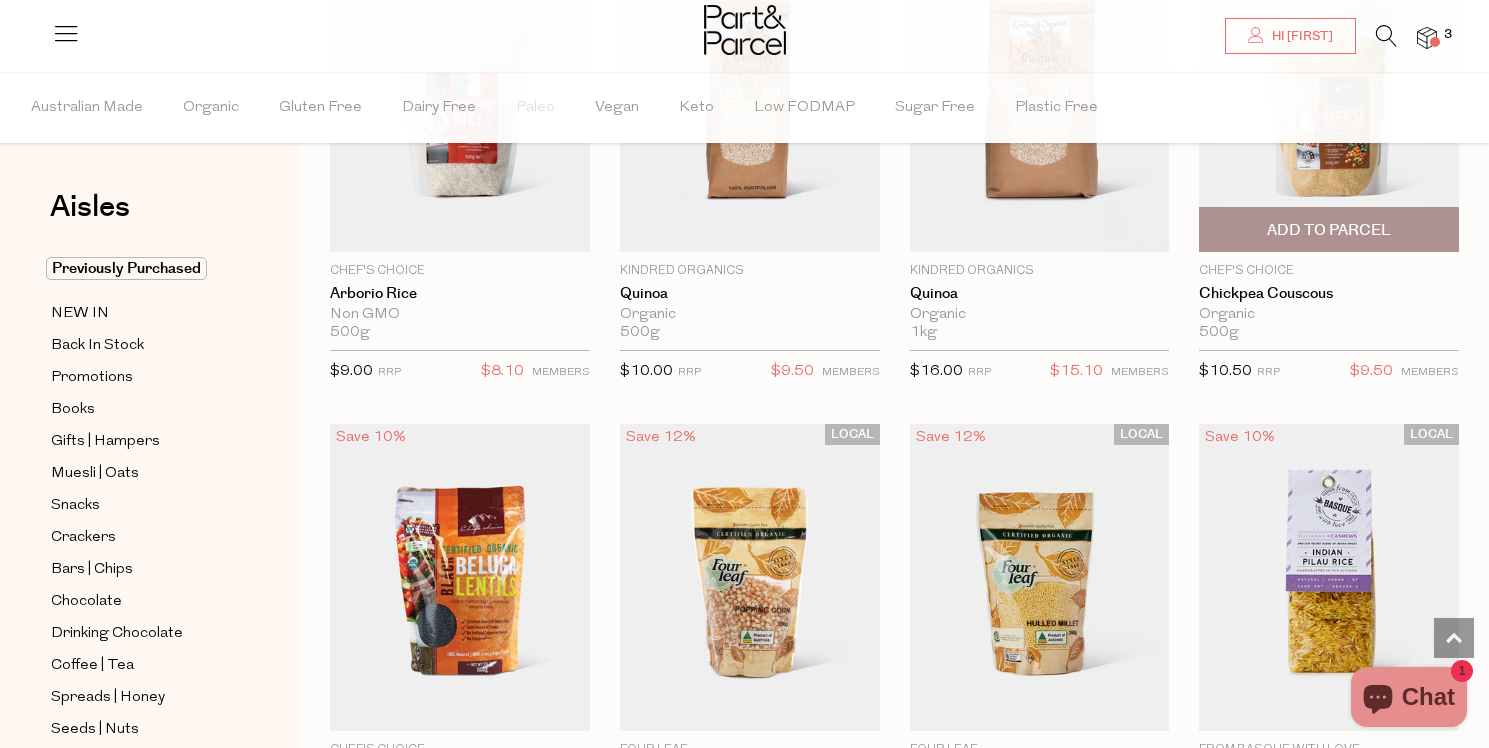 scroll, scrollTop: 2231, scrollLeft: 0, axis: vertical 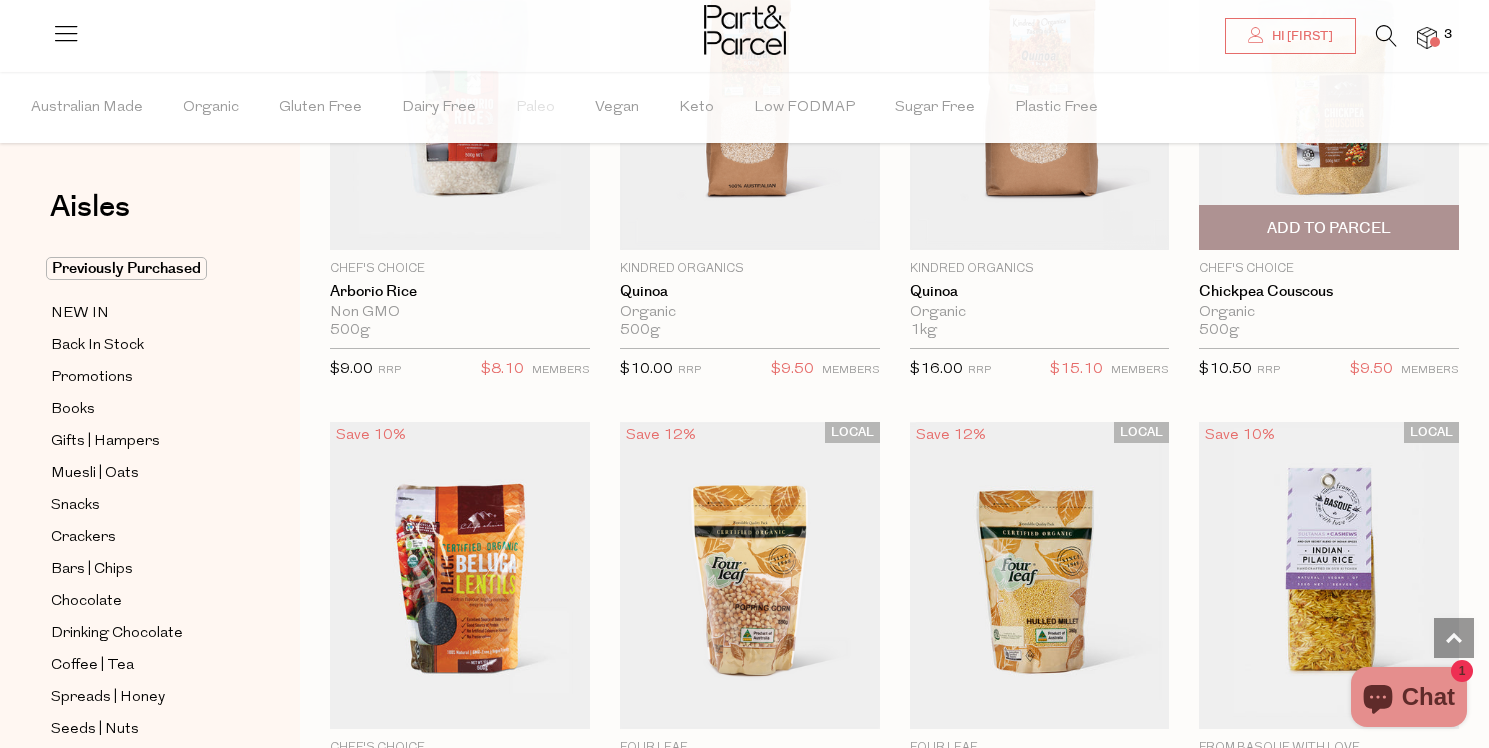 click on "Add To Parcel" at bounding box center [1329, 228] 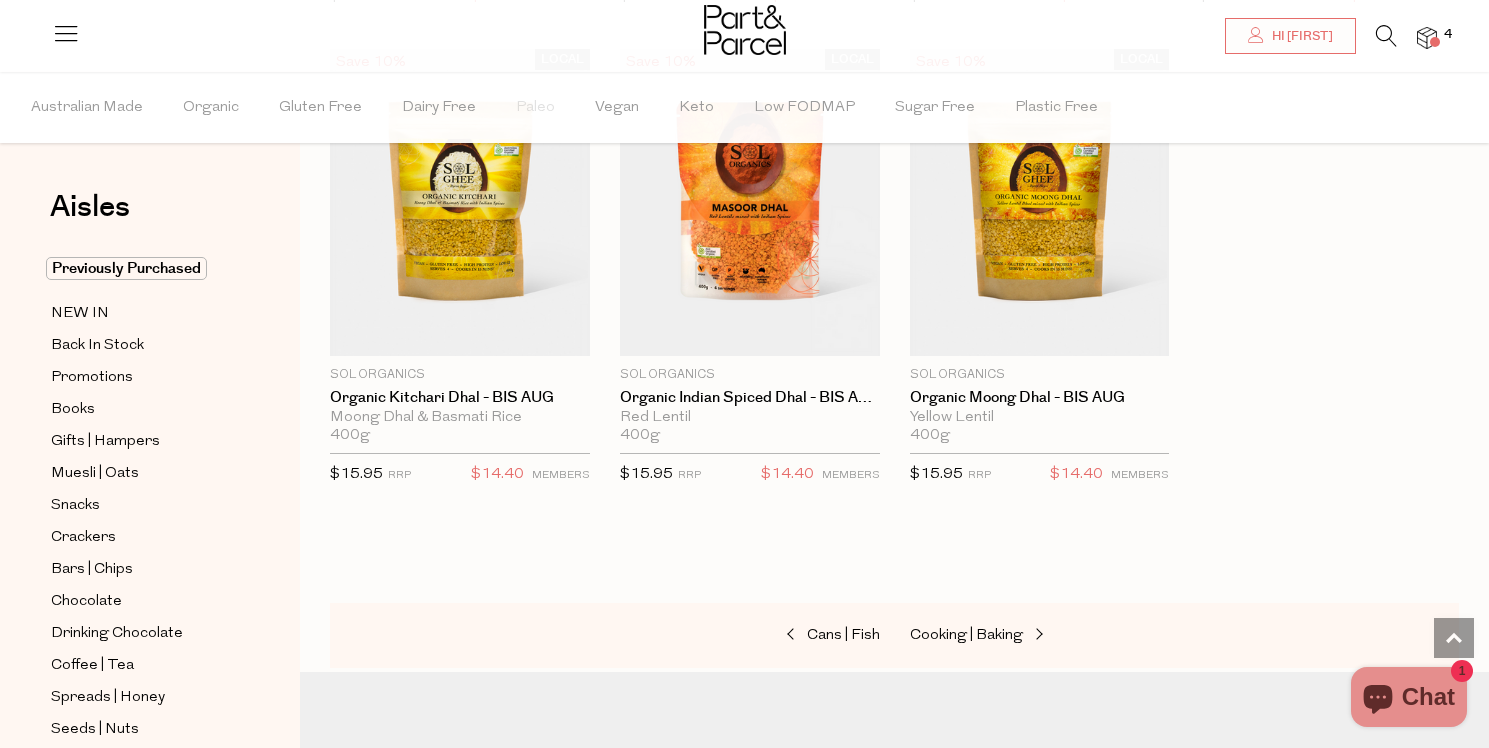scroll, scrollTop: 4509, scrollLeft: 0, axis: vertical 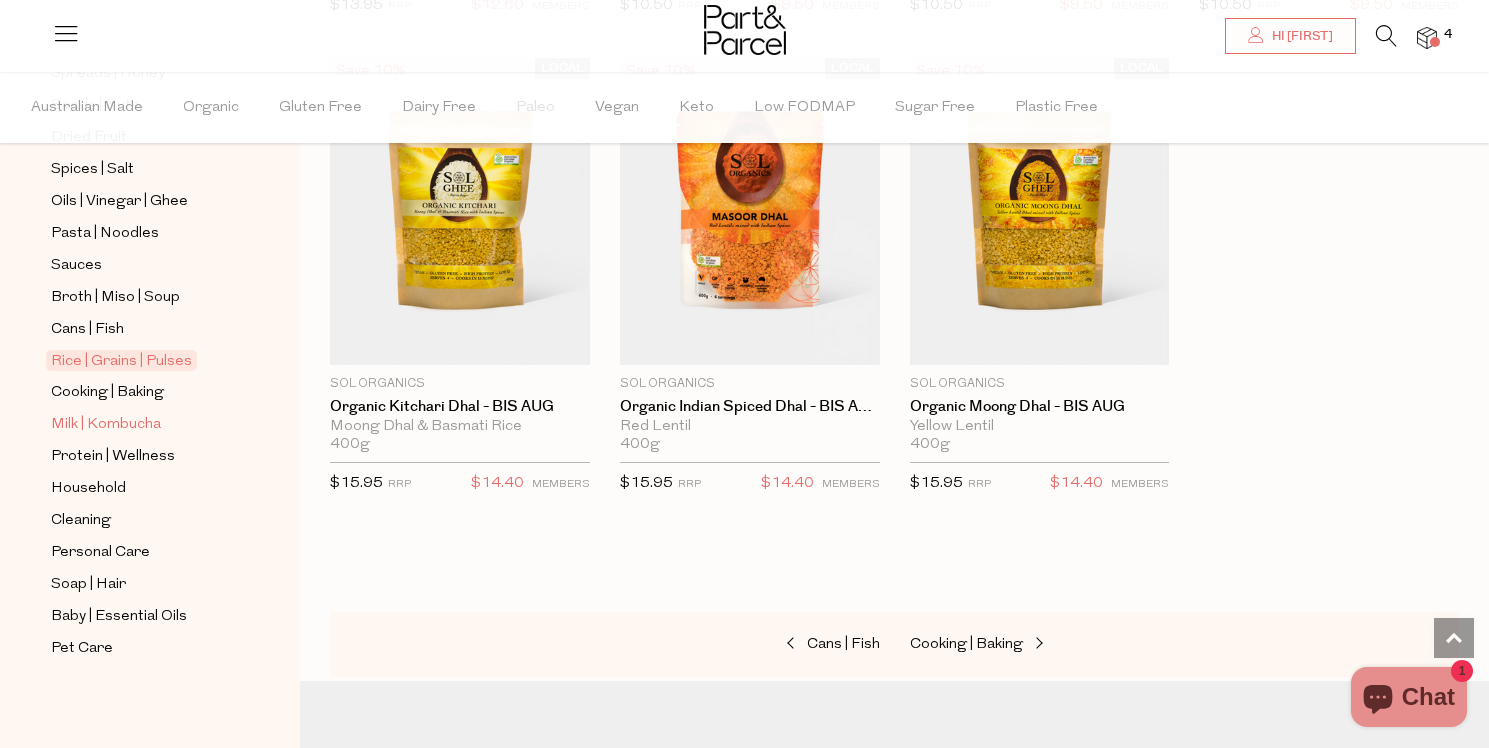 click on "Milk | Kombucha" at bounding box center [106, 425] 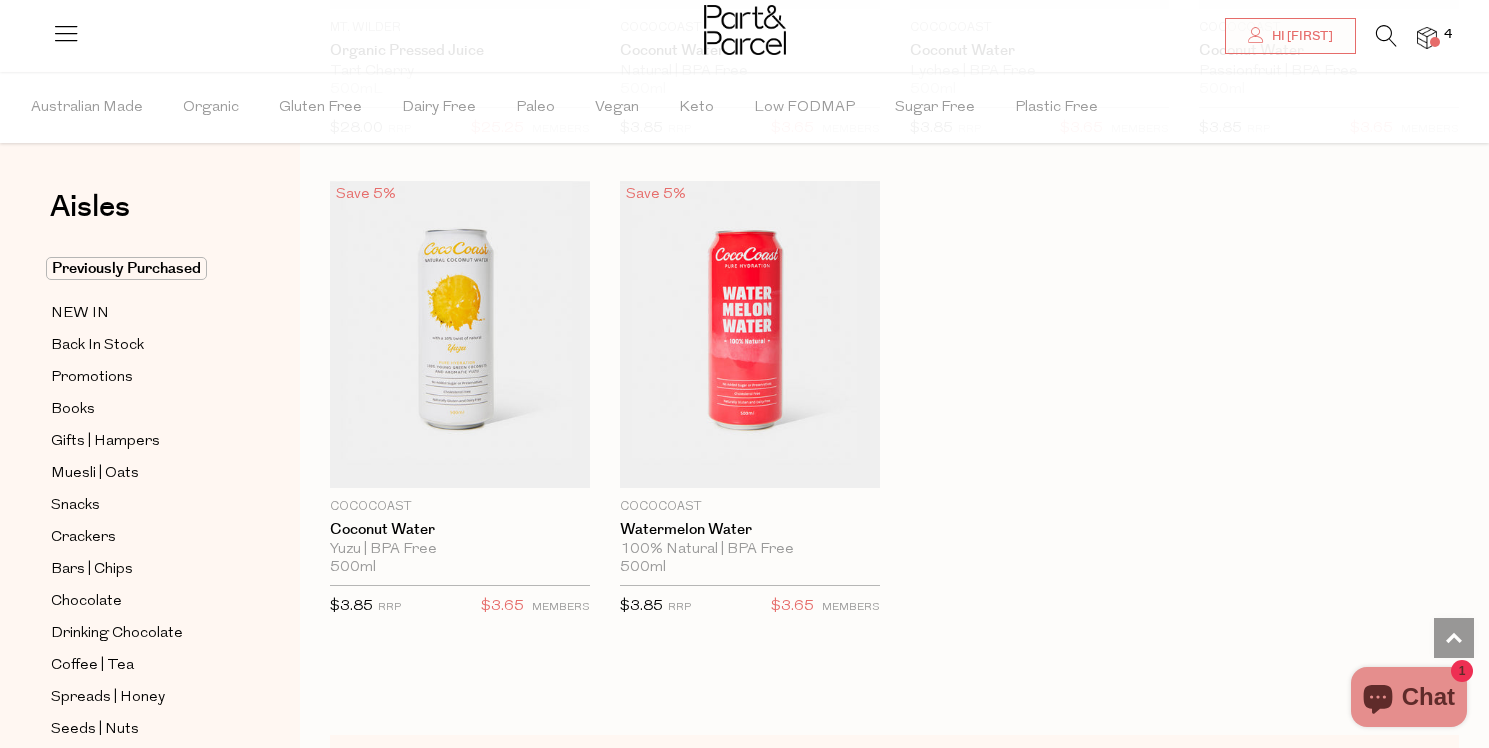 scroll, scrollTop: 4147, scrollLeft: 0, axis: vertical 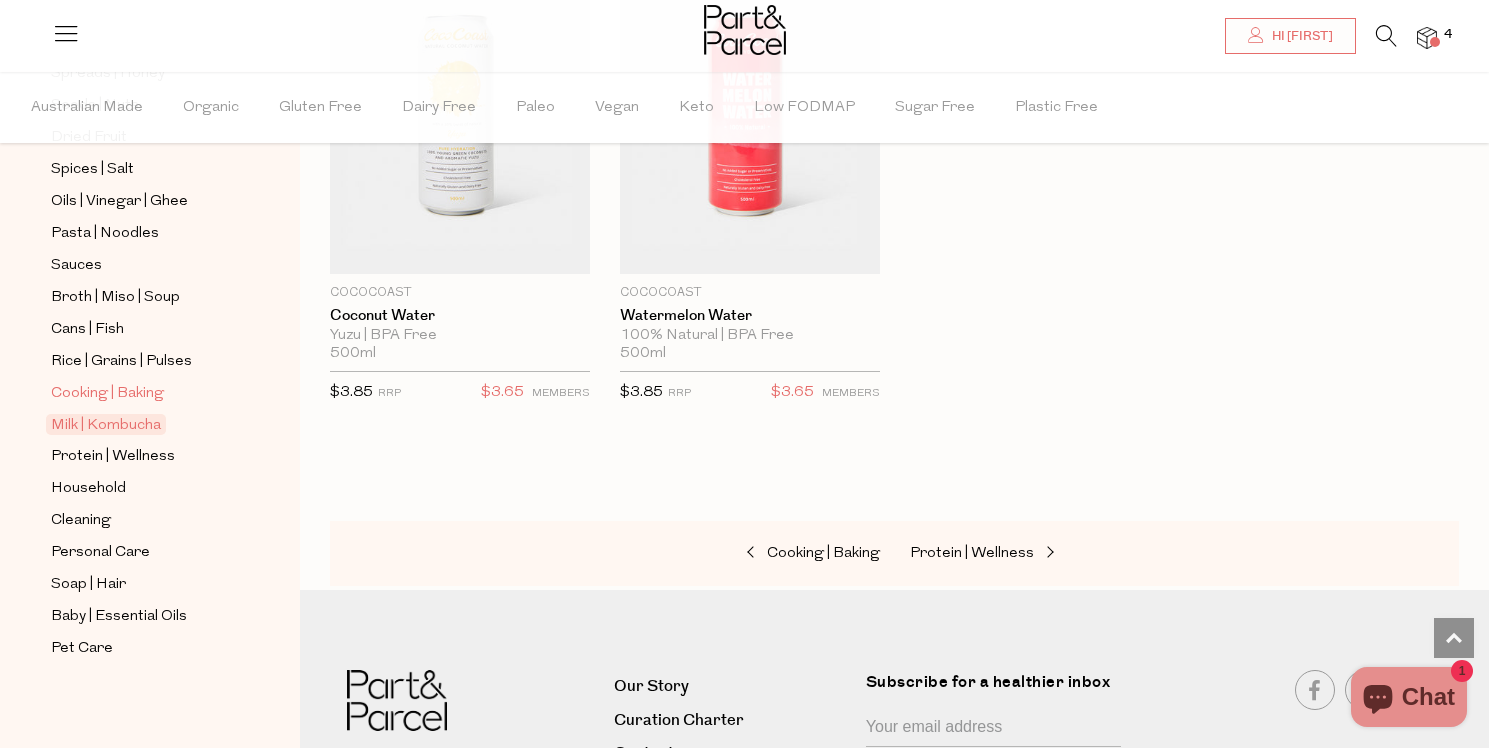 click on "Cooking | Baking" at bounding box center (107, 394) 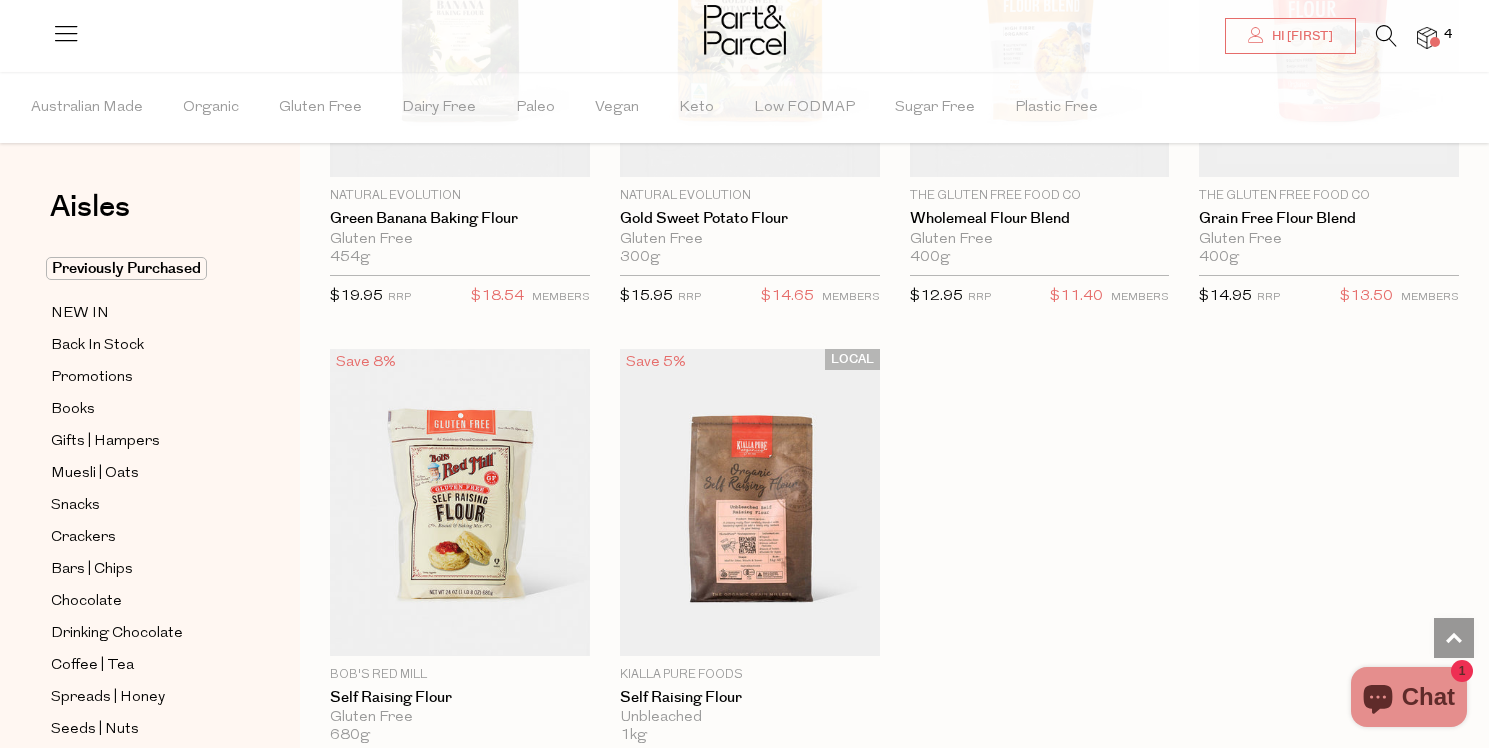 scroll, scrollTop: 5698, scrollLeft: 0, axis: vertical 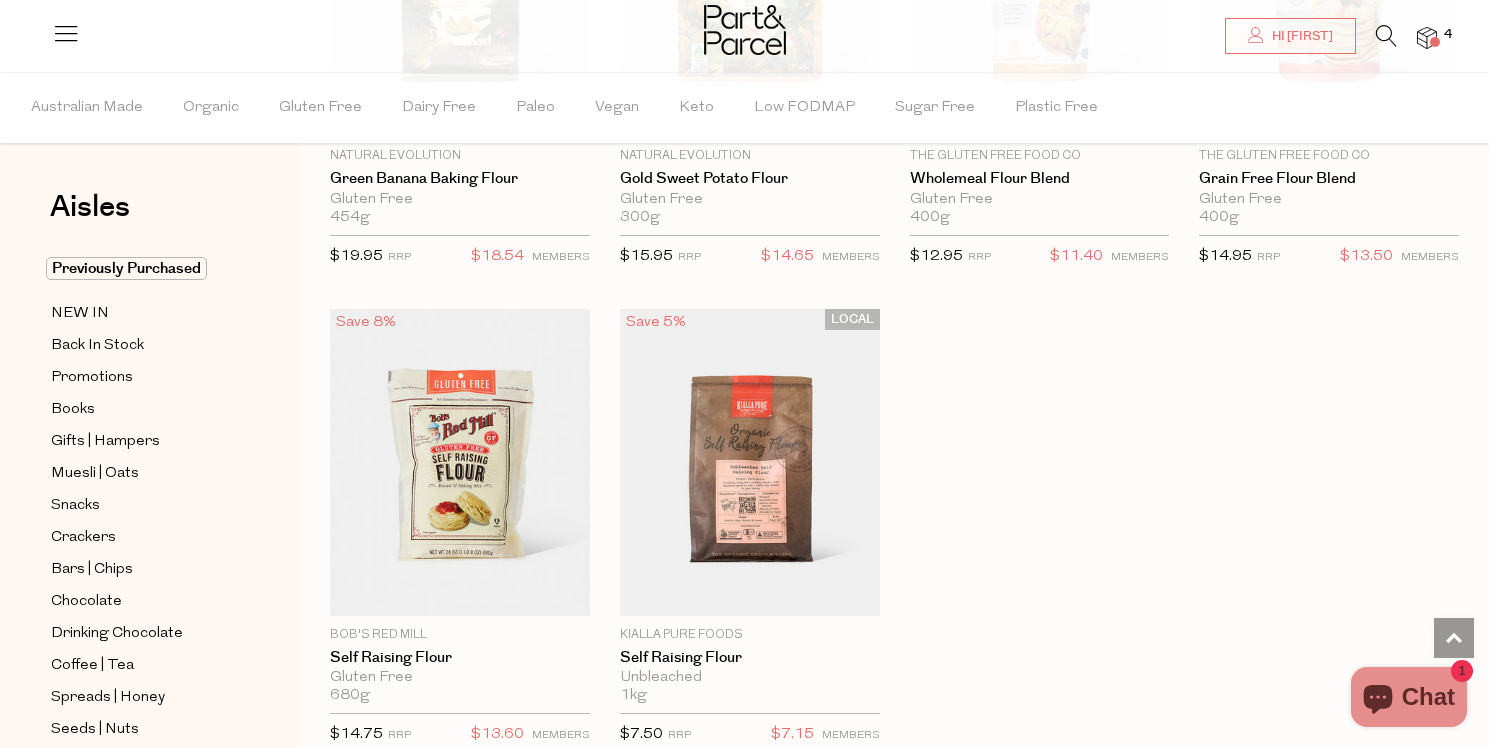 click on "4" at bounding box center [1417, 38] 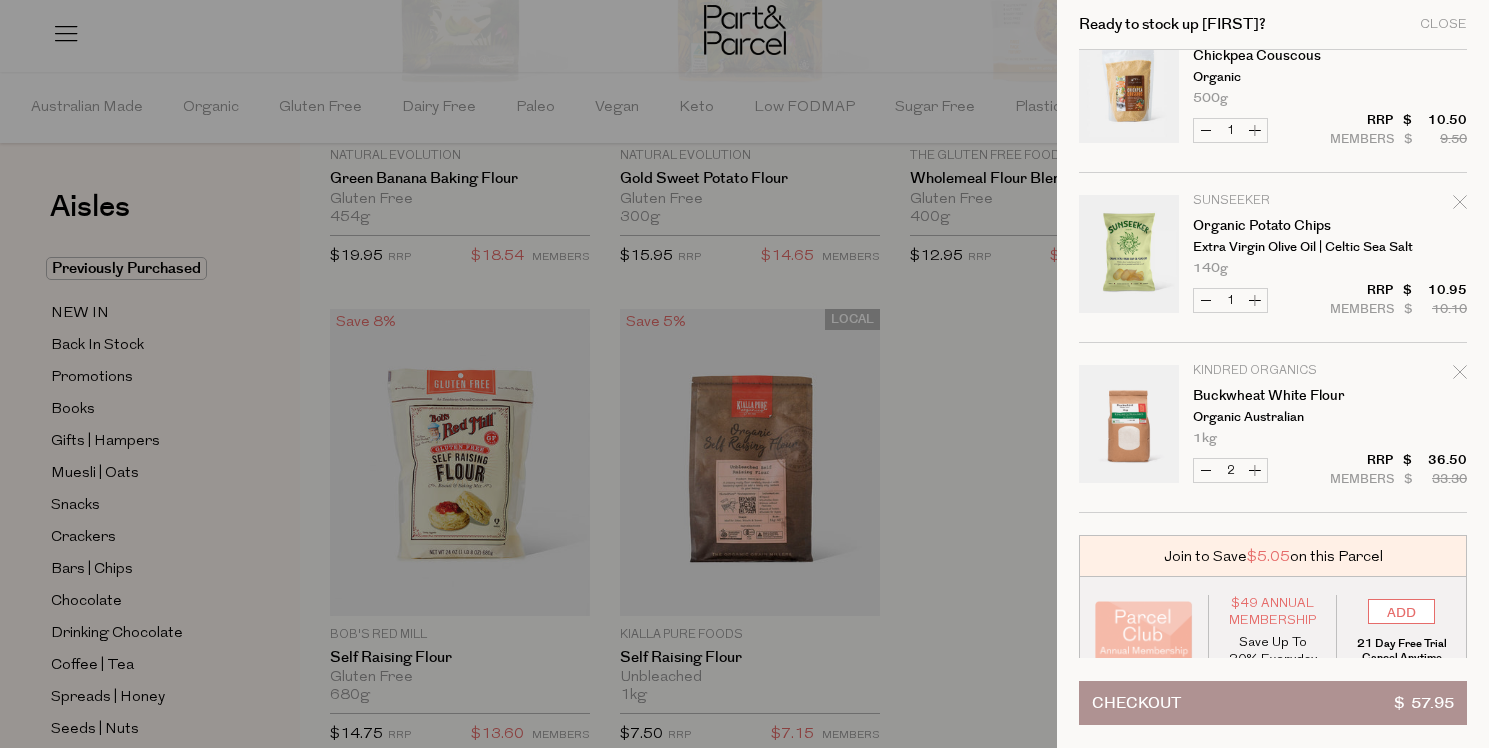 scroll, scrollTop: 0, scrollLeft: 0, axis: both 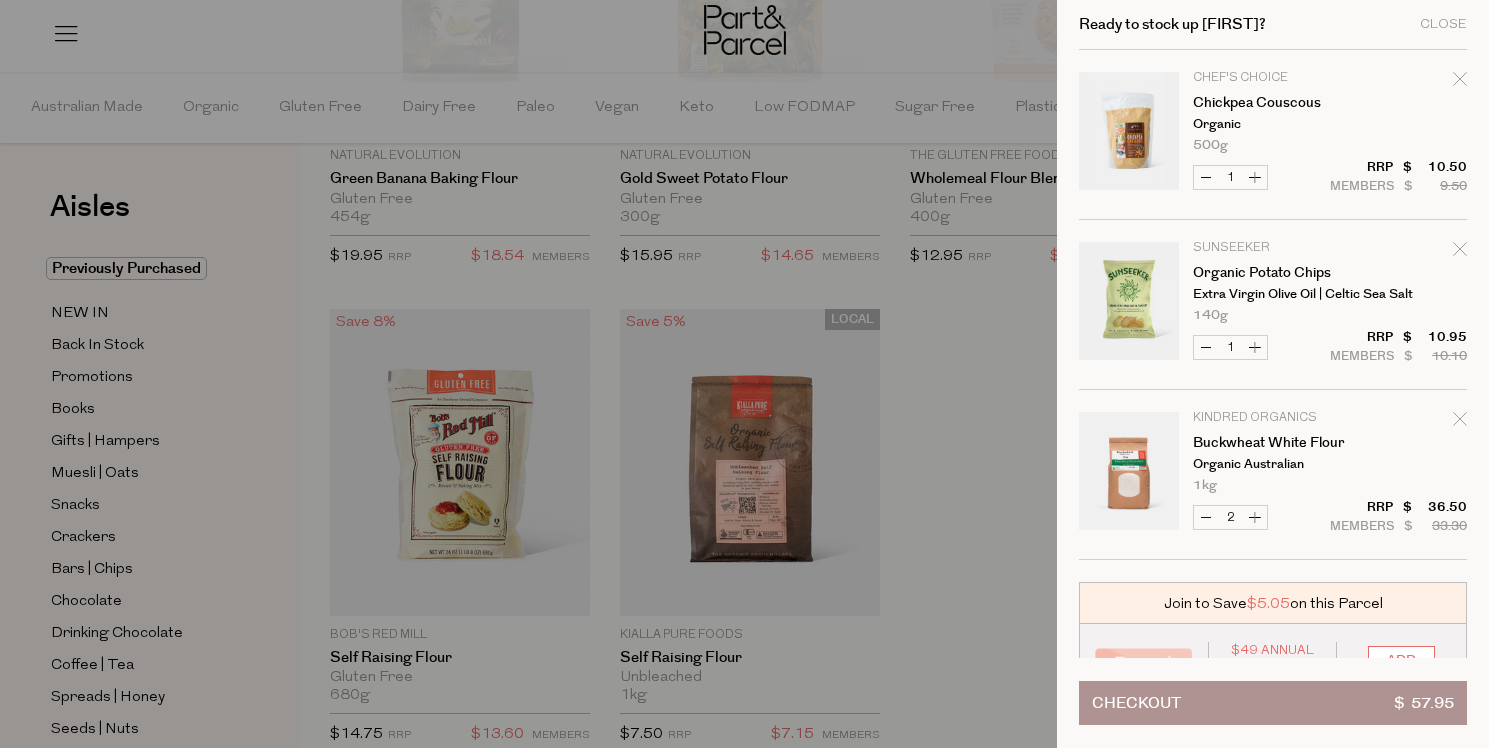 click at bounding box center (744, 374) 